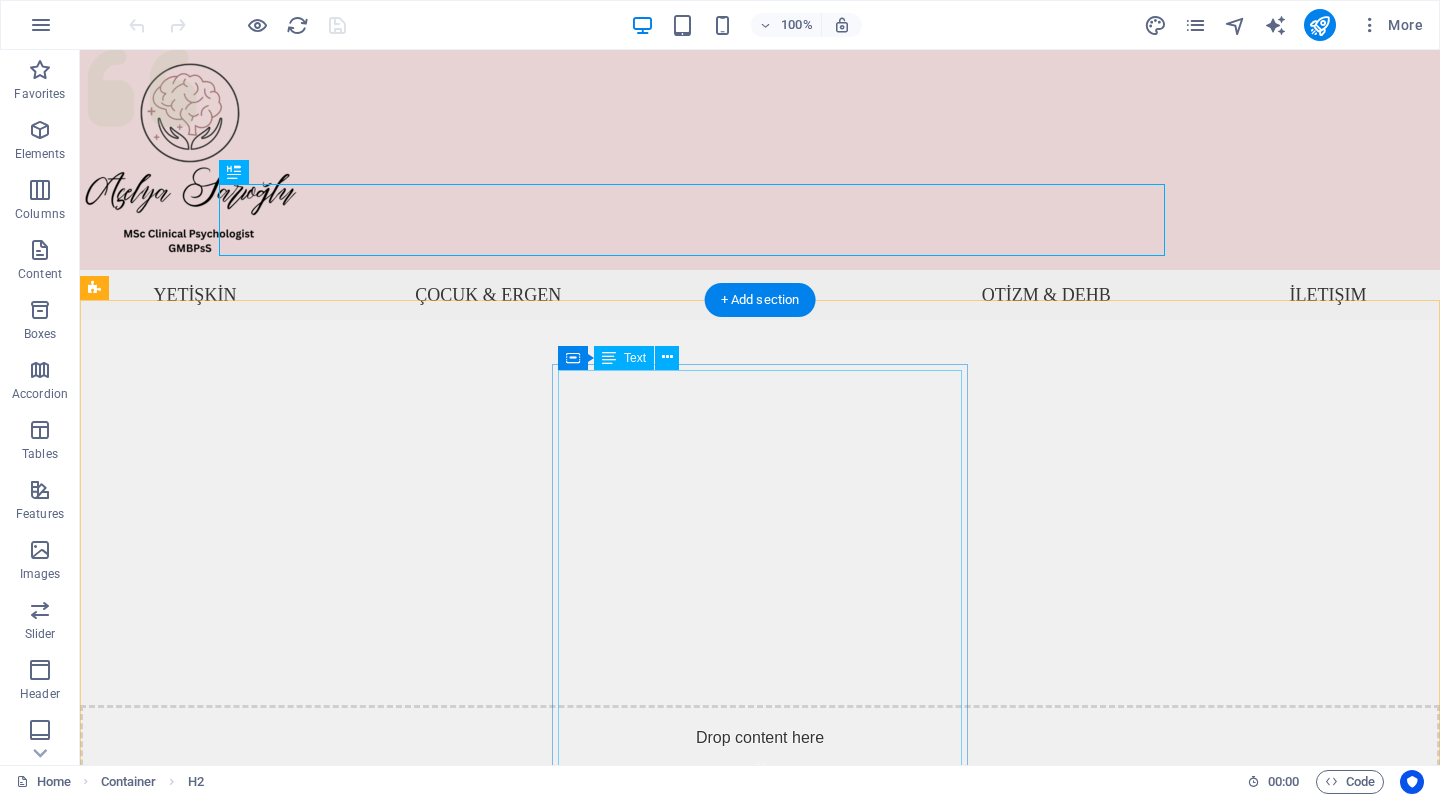 scroll, scrollTop: 1805, scrollLeft: 0, axis: vertical 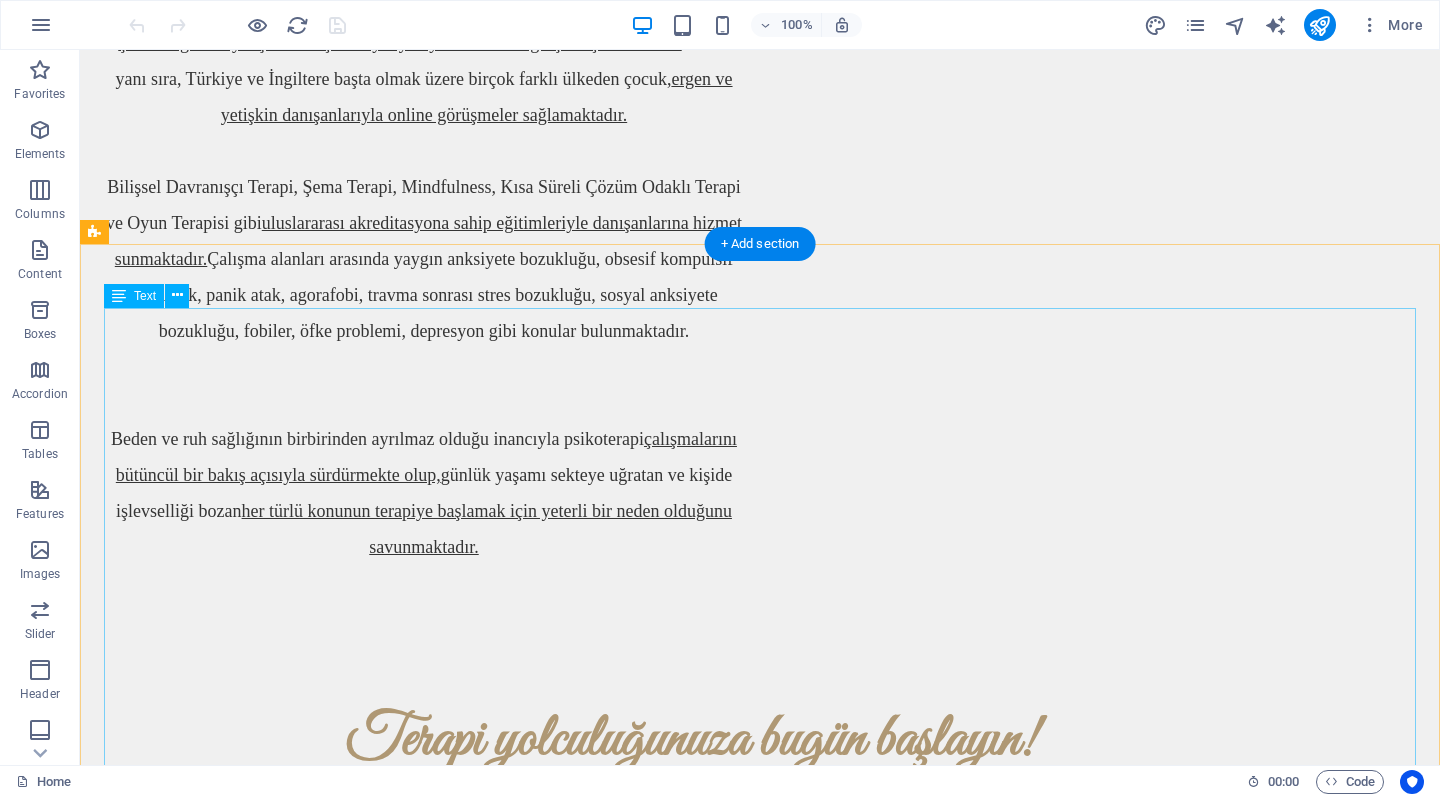click on "Psikoterapi Hizmetleri & Danışmanlık Yetişkin Psikoterapi: Çocuk & Ergen  Psikoterapi : Çocuk ve ergen terapisi, yetişkin terapisine benzer şekilde, çocukların zorlayıcı düşüncelerini, duygularını ve davranışlarını ifade edebilecekleri güvenli bir alan sunar. Tıpkı yetişkinler gibi, çocuklar da büyük yaşam değişimlerinden (boşanma, okul değişikliği, sevilen birini kaybetme gibi) duygusal olarak etkilenebilir. Bazı durumlarda, bu duygusal zorluklar zamanla kendiliğinden düzelirken, bazen ise düzelmez. Eğer çocuğunuzun böyle bir durum yaşadığını düşünüyorsanız, onun ihtiyaç duyduğu desteği alabilmesi için uzman bir terapistten yardım almak önemlidir. Çocukken, çoğu zaman duygularımızı tam olarak ifade edecek kelimelere veya yaşam deneyimine sahip olmayız. Bu yüzden, çocukların hayatındaki yetişkinlerin, bir şeylerin yolunda gitmediğini fark etmeleri ve harekete geçmeleri büyük önem taşır. Uzman Danışmanl ğı: Otiz Depresyon" at bounding box center [760, 5291] 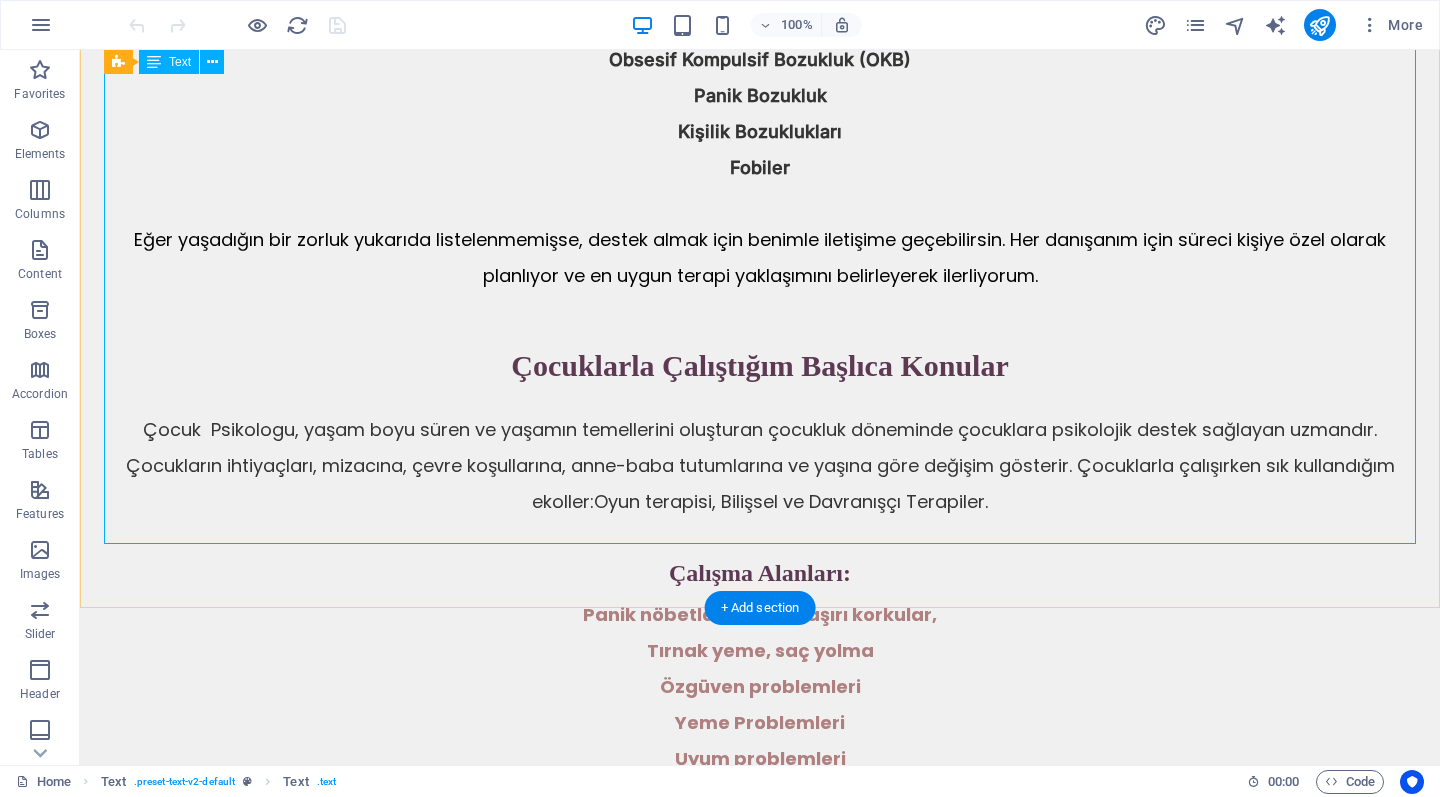 scroll, scrollTop: 6796, scrollLeft: 0, axis: vertical 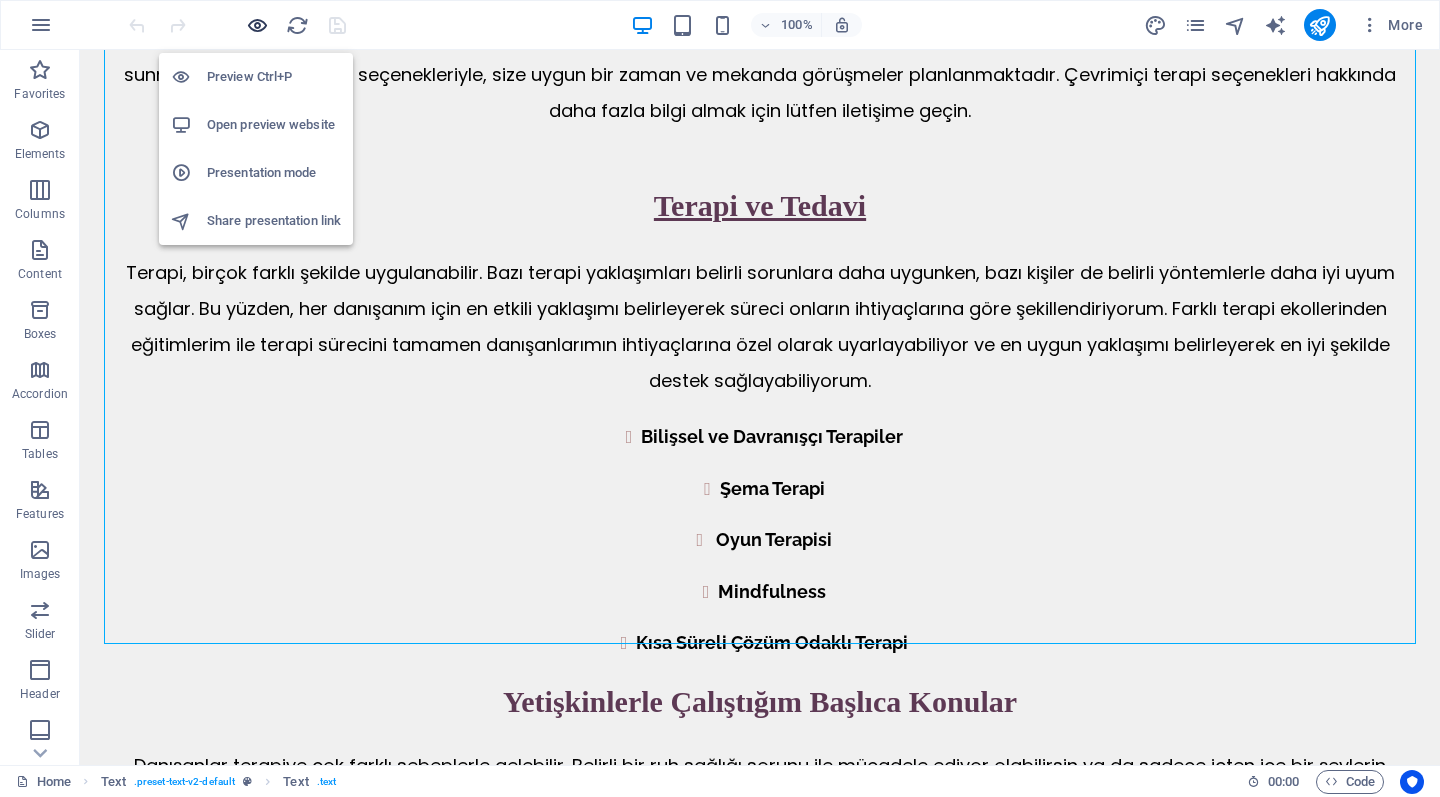 click at bounding box center (257, 25) 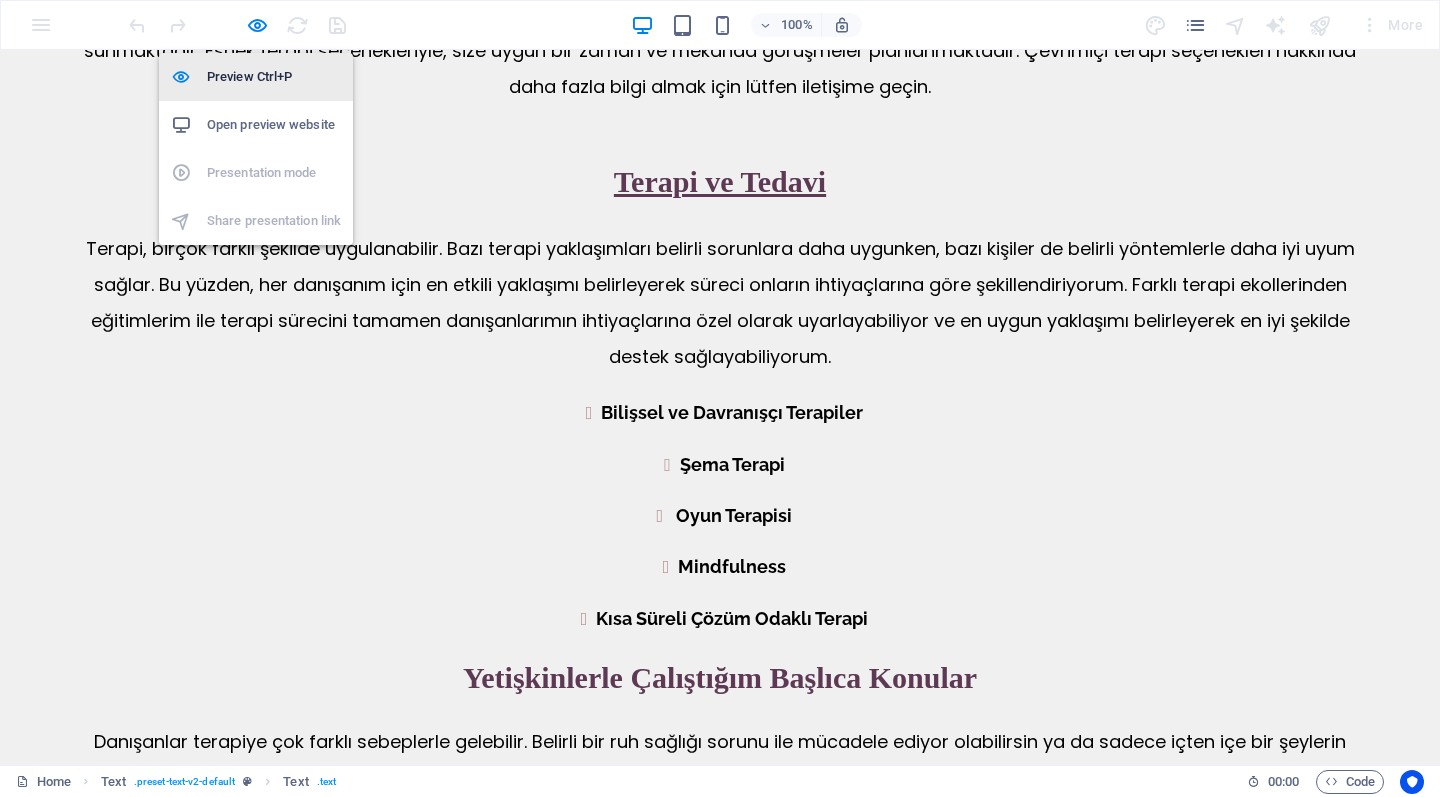 click on "Preview Ctrl+P" at bounding box center (274, 77) 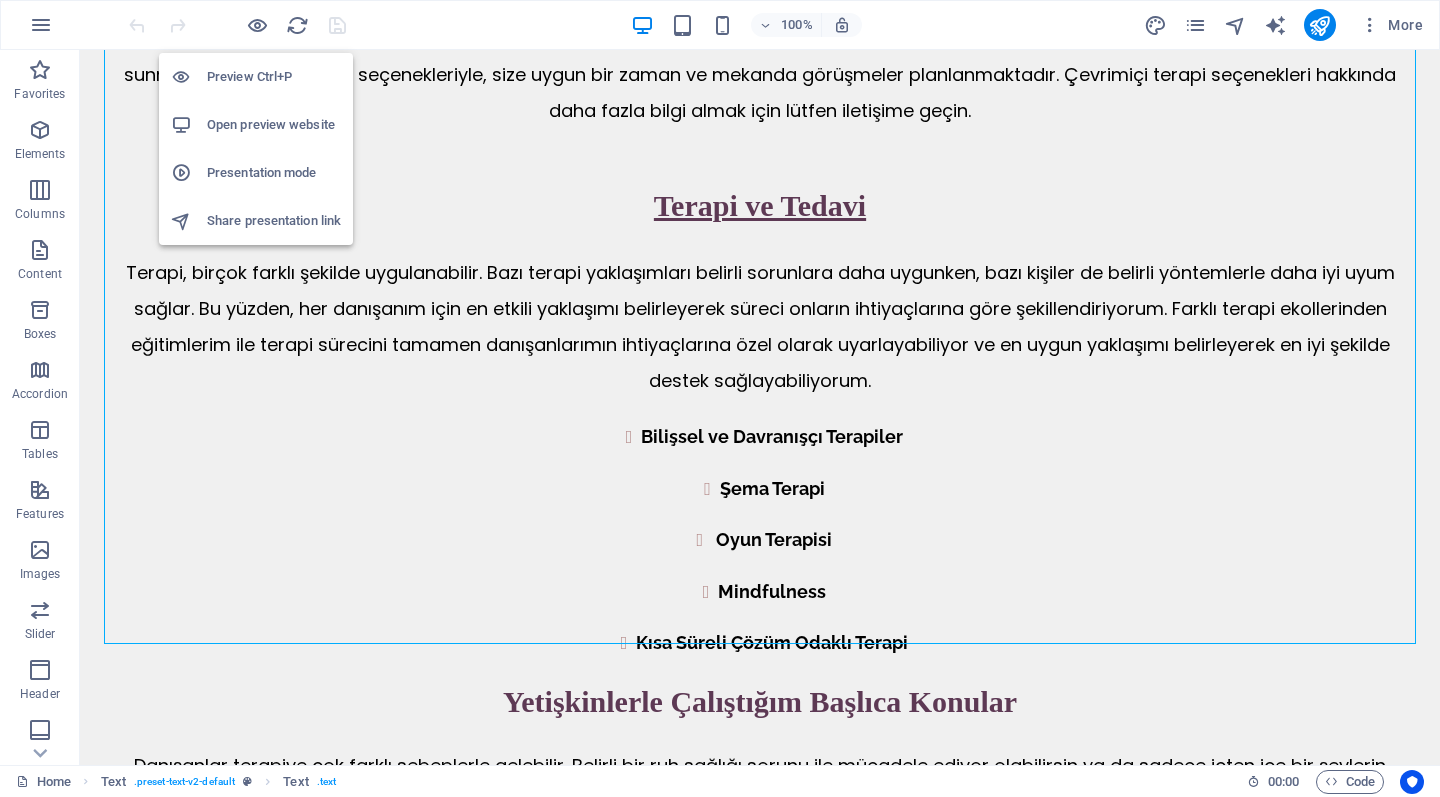click on "Preview Ctrl+P" at bounding box center (274, 77) 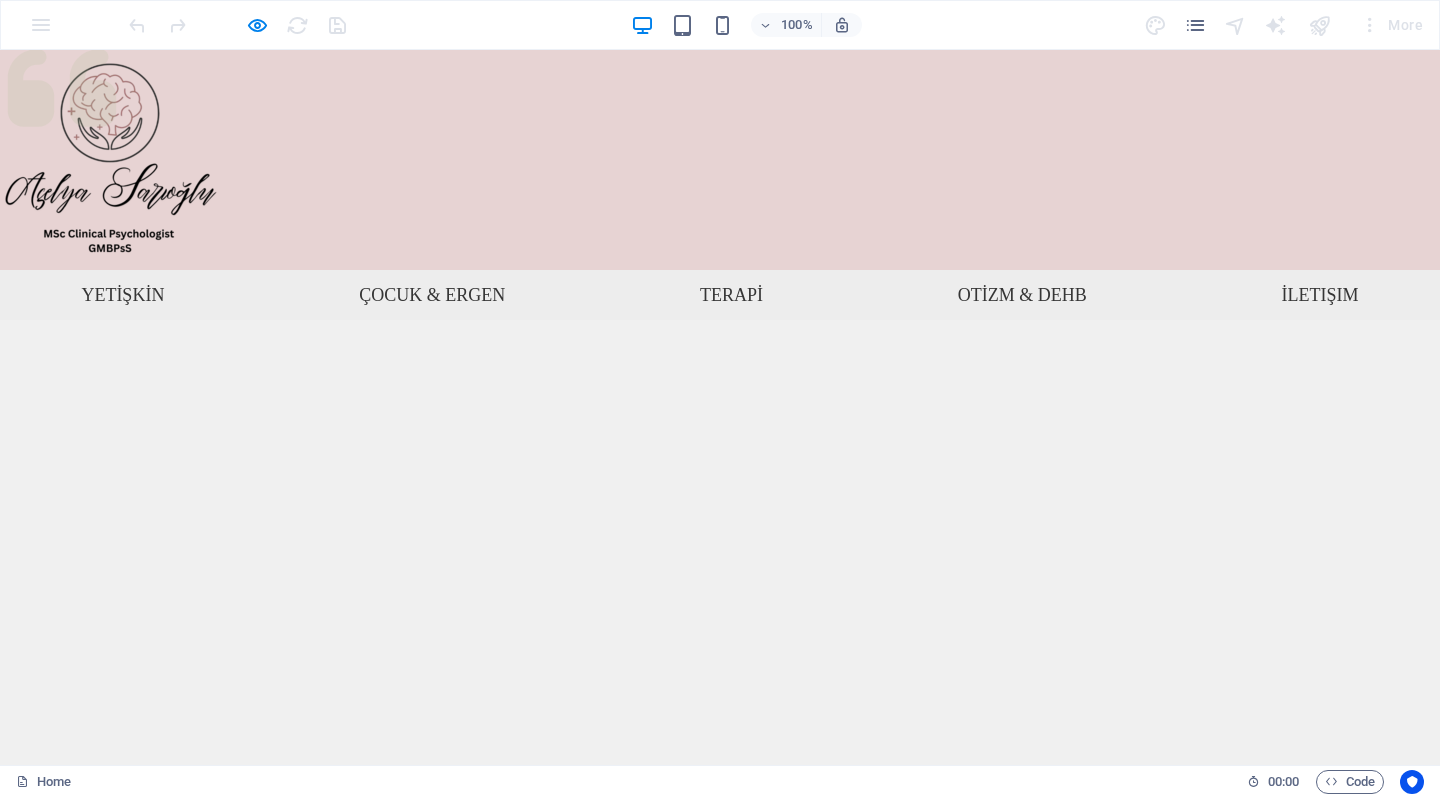 scroll, scrollTop: 0, scrollLeft: 0, axis: both 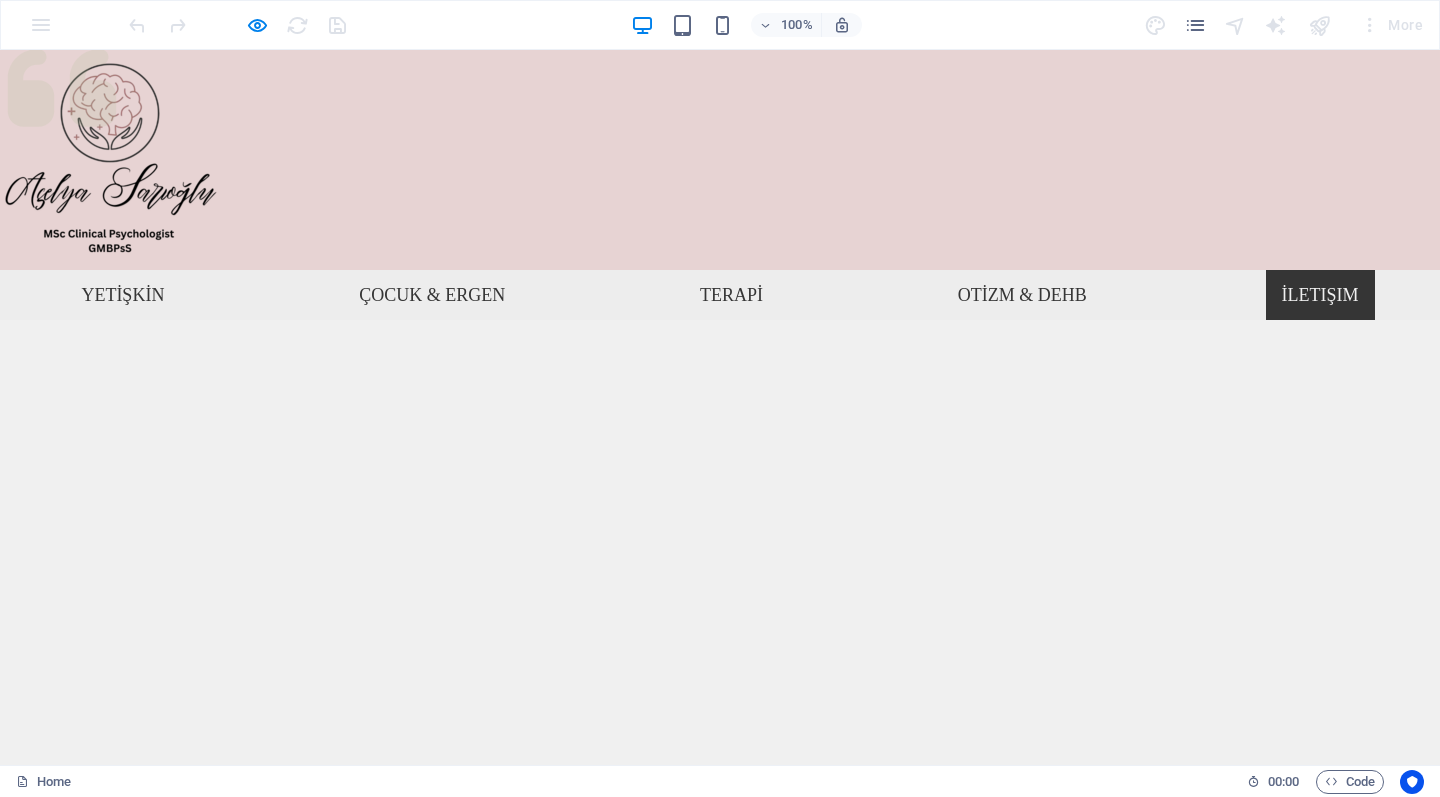 click on "İletişim" at bounding box center [1320, 295] 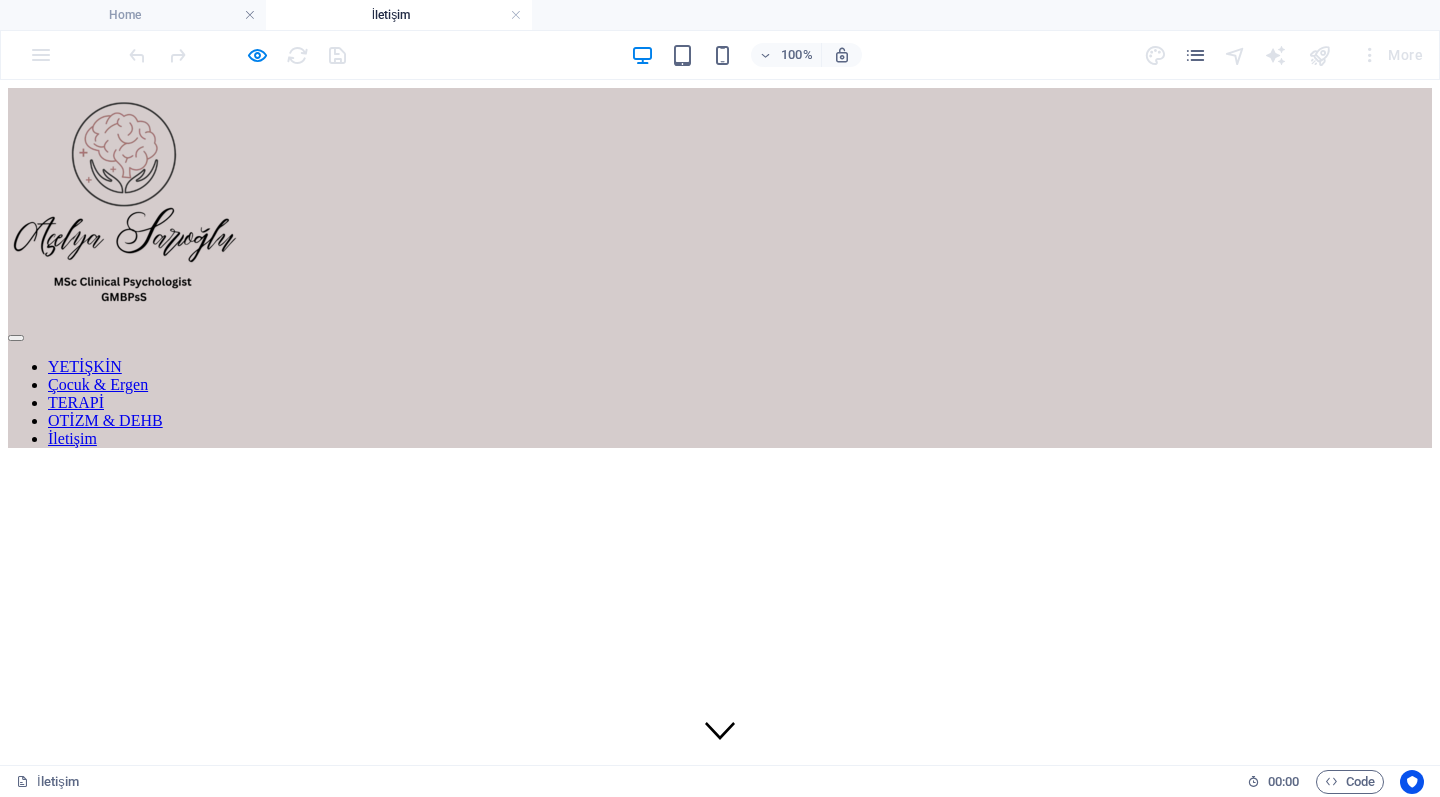 scroll, scrollTop: 0, scrollLeft: 0, axis: both 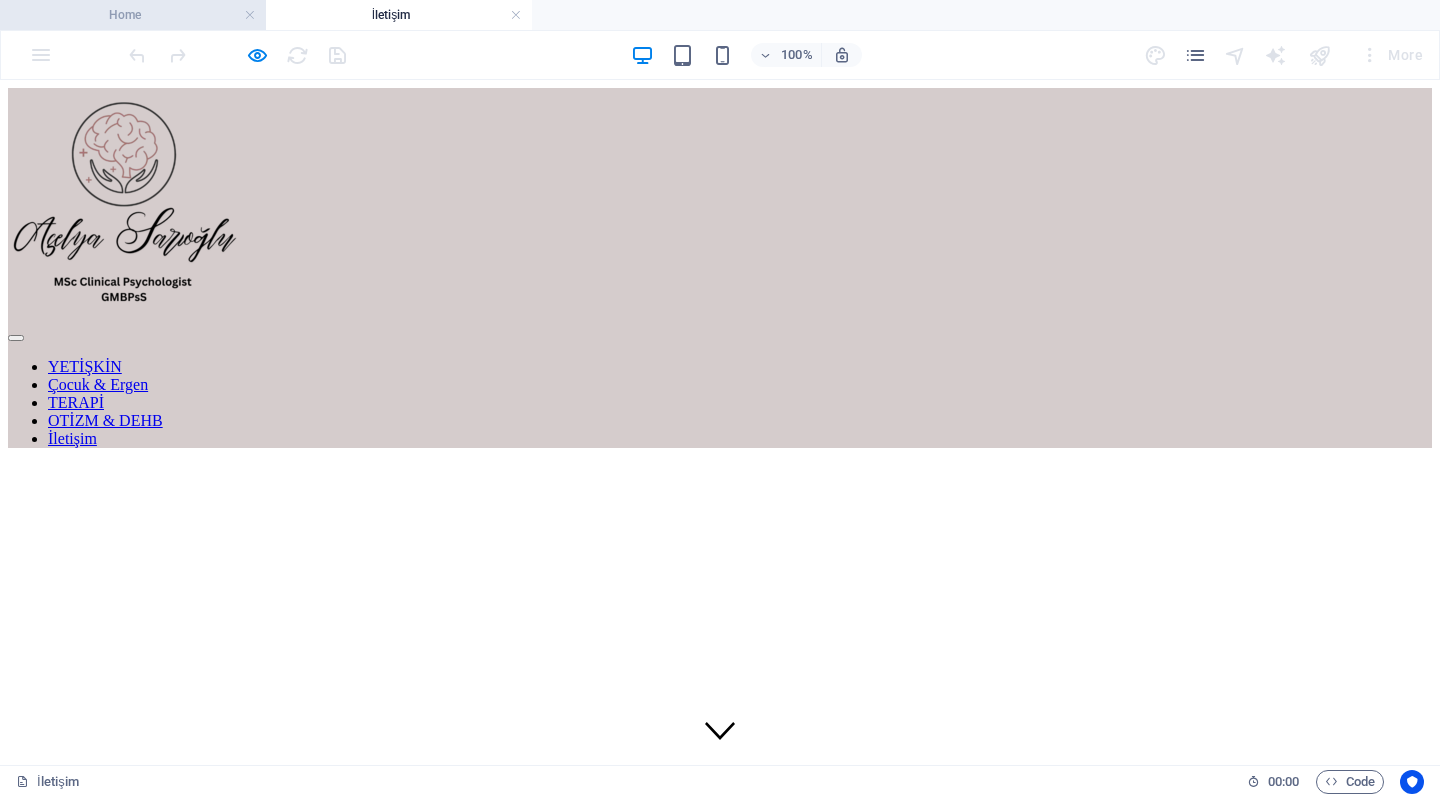 click on "Home" at bounding box center [133, 15] 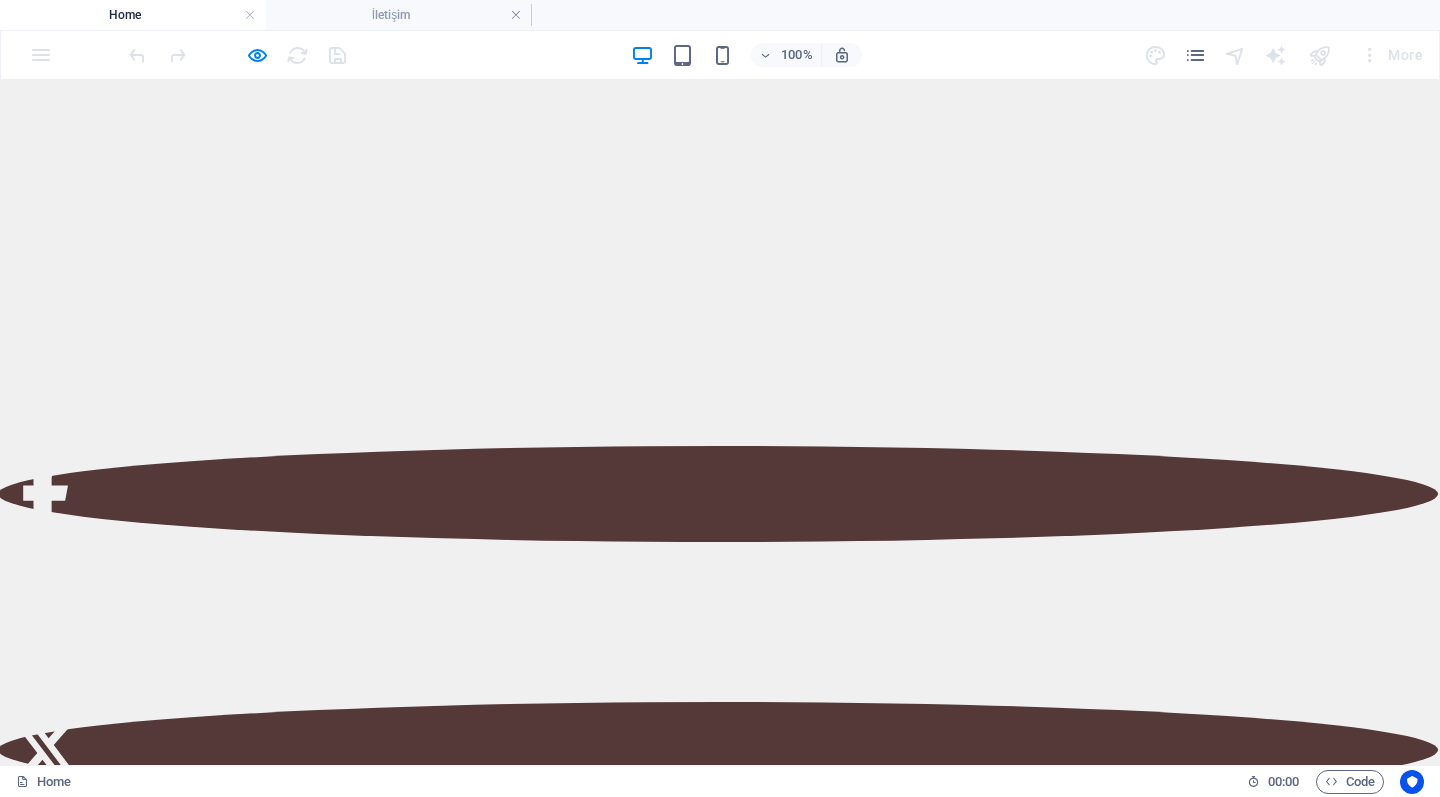 scroll, scrollTop: 460, scrollLeft: 2, axis: both 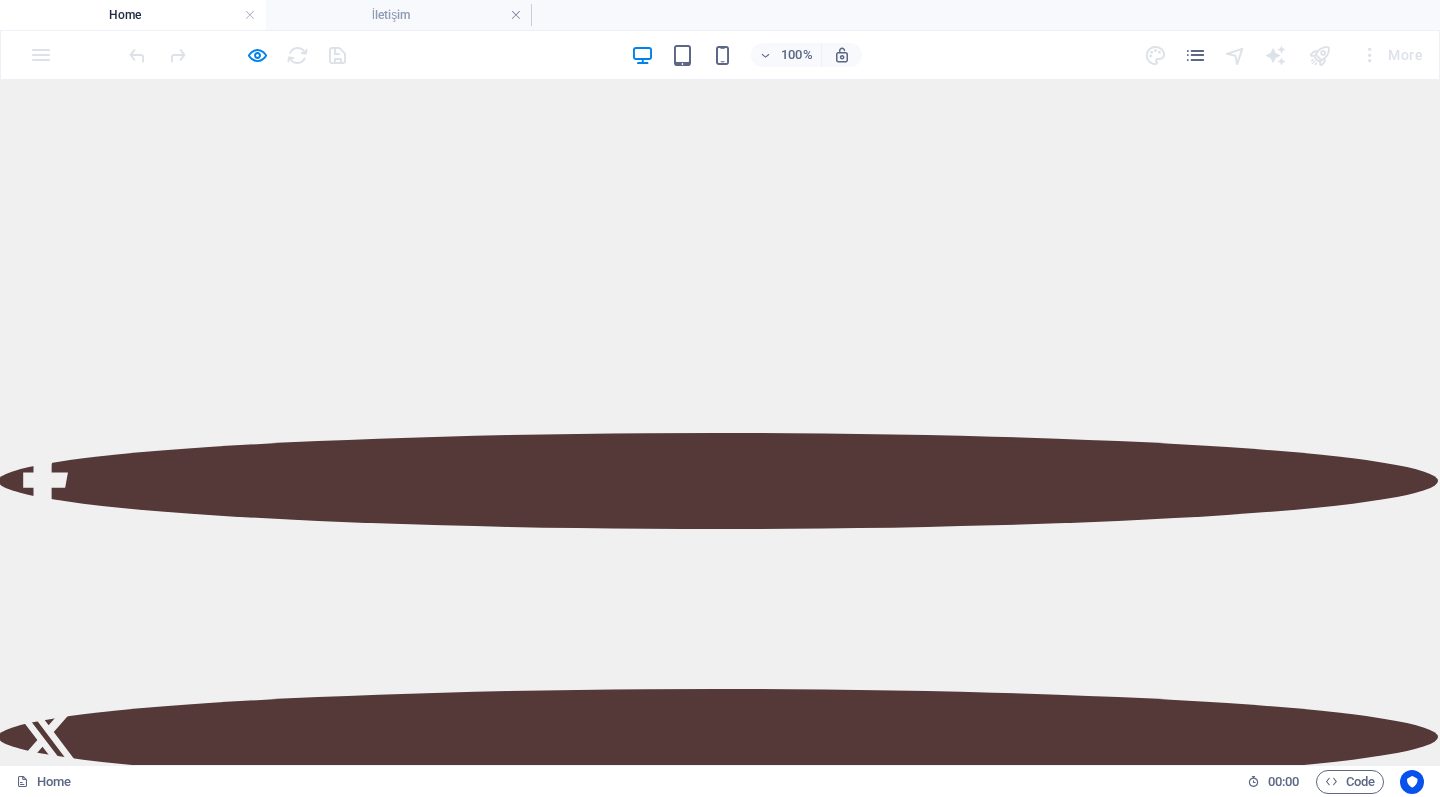click at bounding box center (344, 1818) 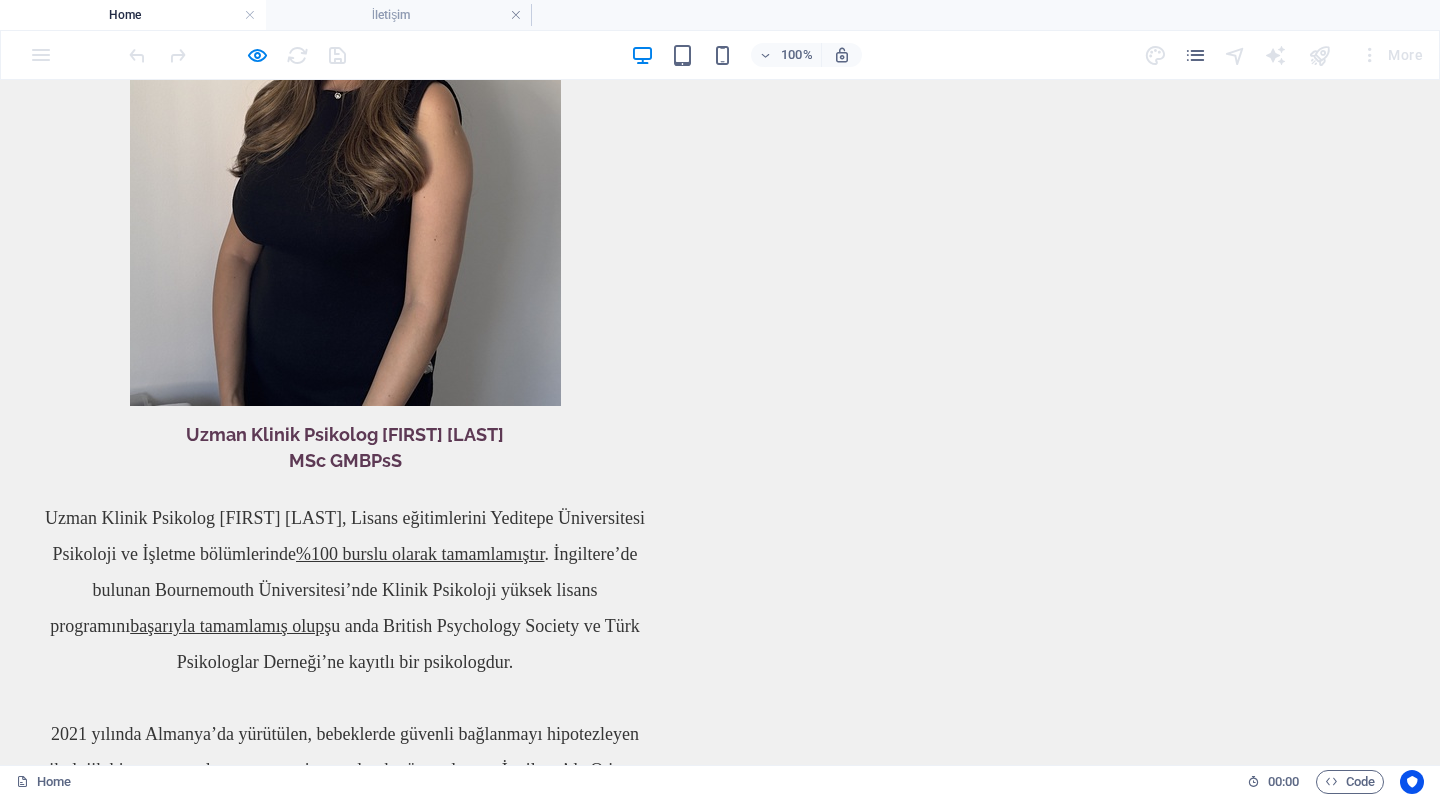 scroll, scrollTop: 1952, scrollLeft: 1, axis: both 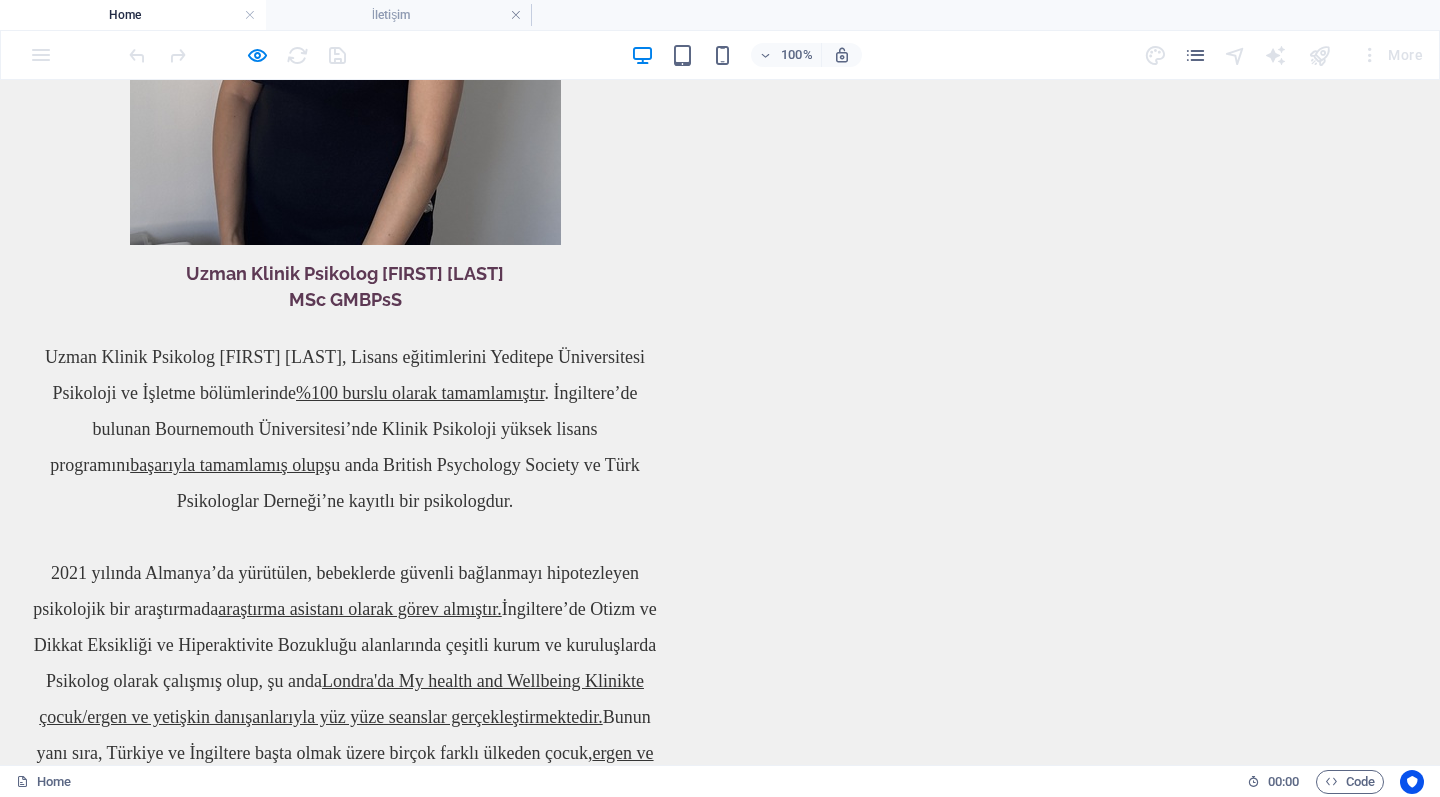 drag, startPoint x: 832, startPoint y: 486, endPoint x: 672, endPoint y: 378, distance: 193.03885 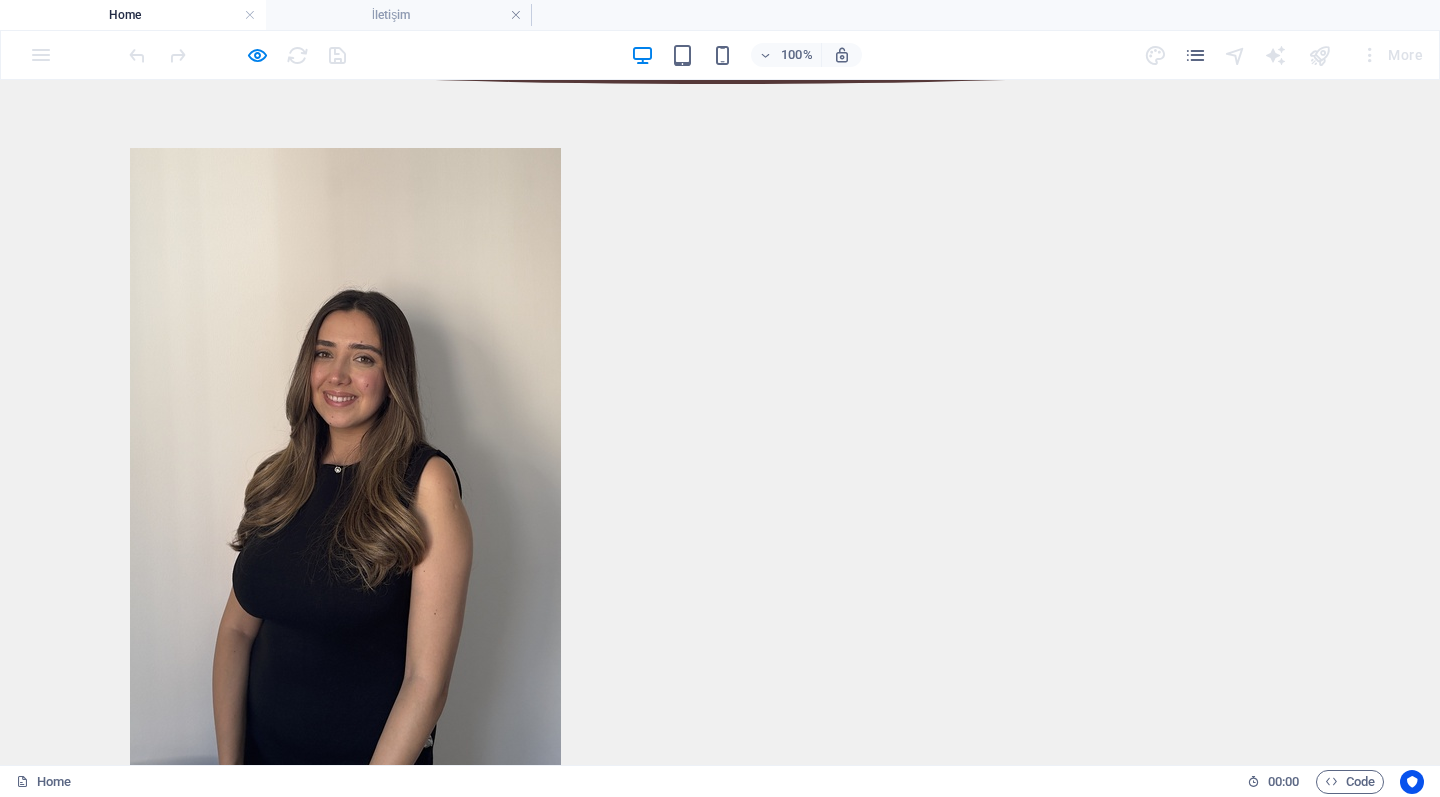 scroll, scrollTop: 1358, scrollLeft: 1, axis: both 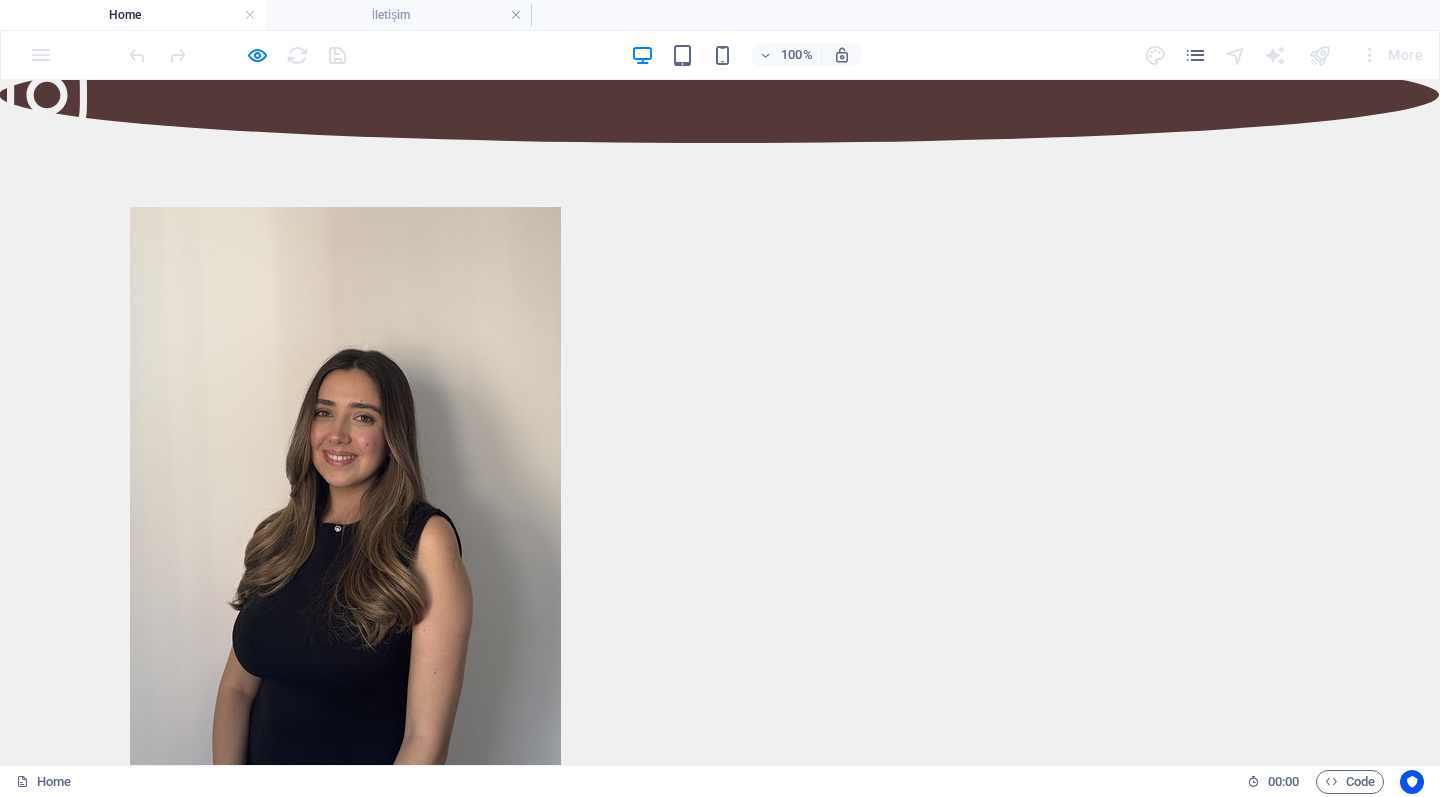 drag, startPoint x: 1152, startPoint y: 456, endPoint x: 876, endPoint y: 148, distance: 413.56982 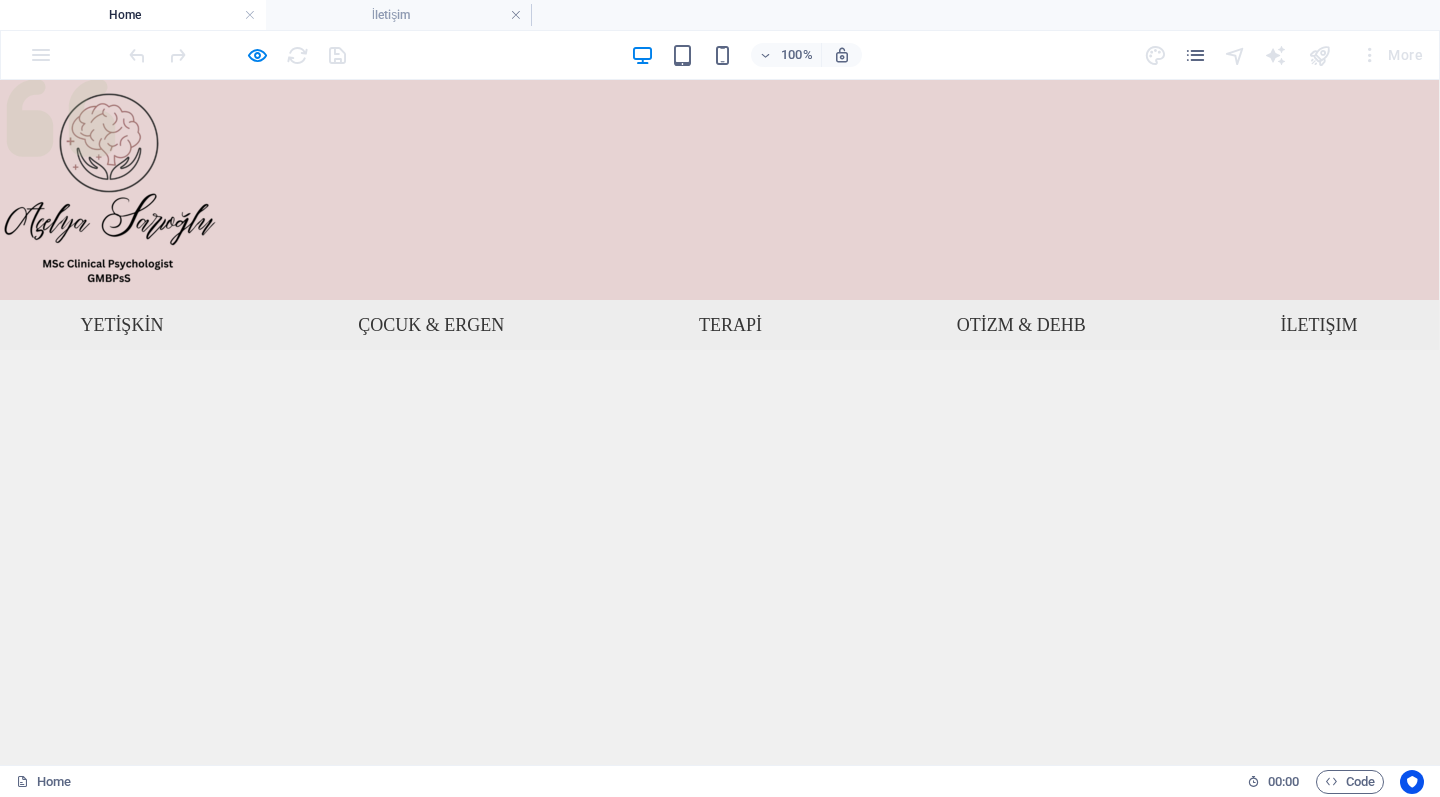 scroll, scrollTop: 0, scrollLeft: 1, axis: horizontal 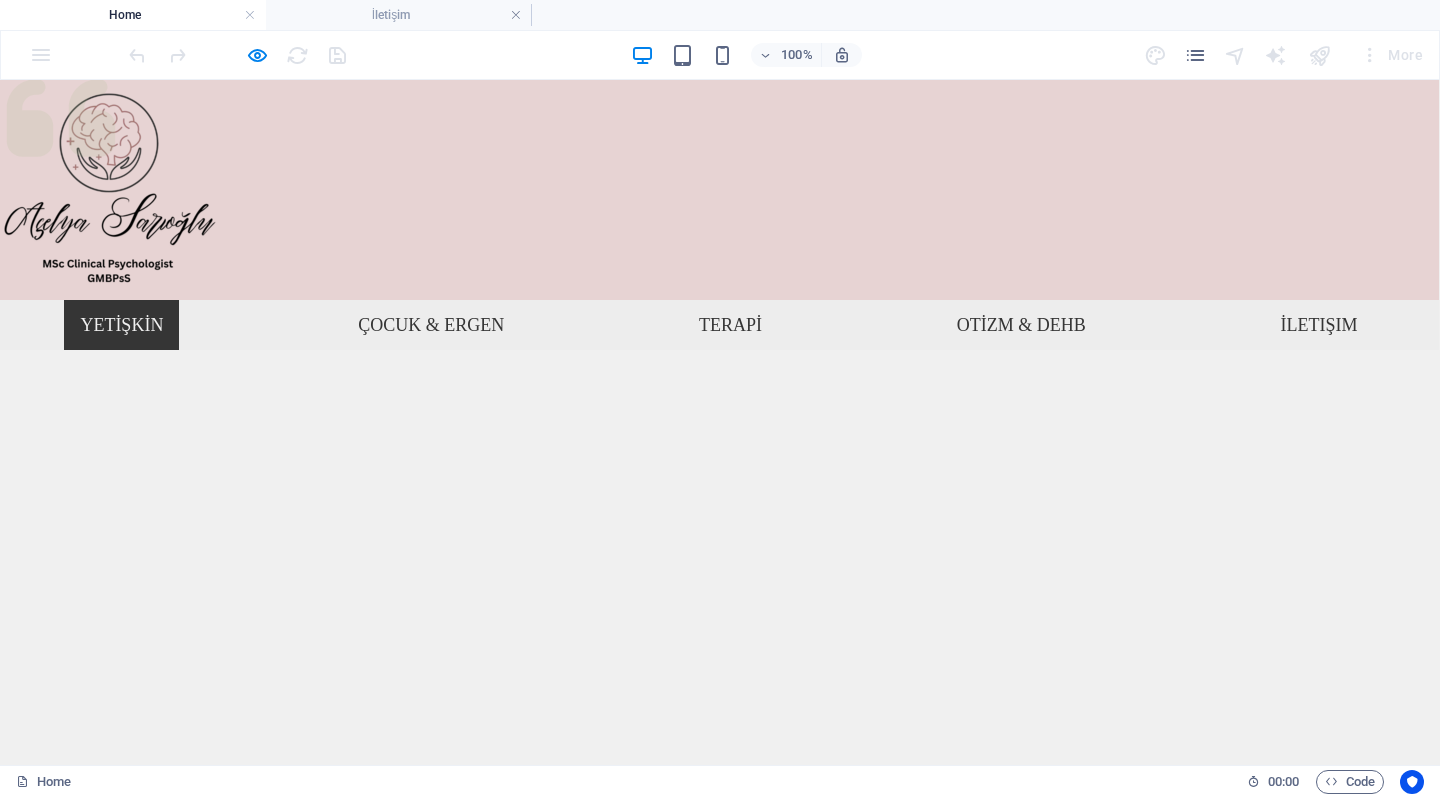 click on "YETİŞKİN" at bounding box center [121, 325] 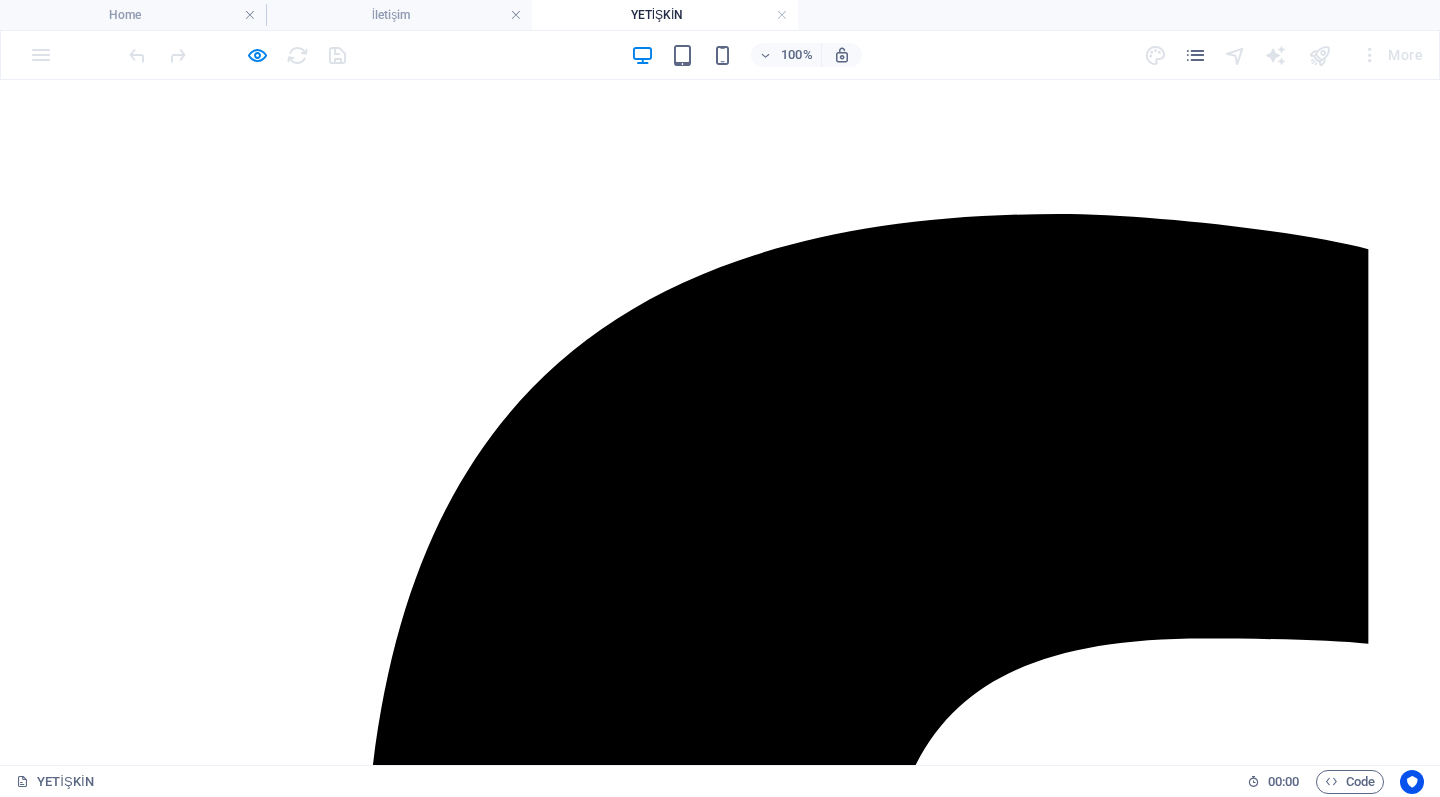 scroll, scrollTop: 731, scrollLeft: 0, axis: vertical 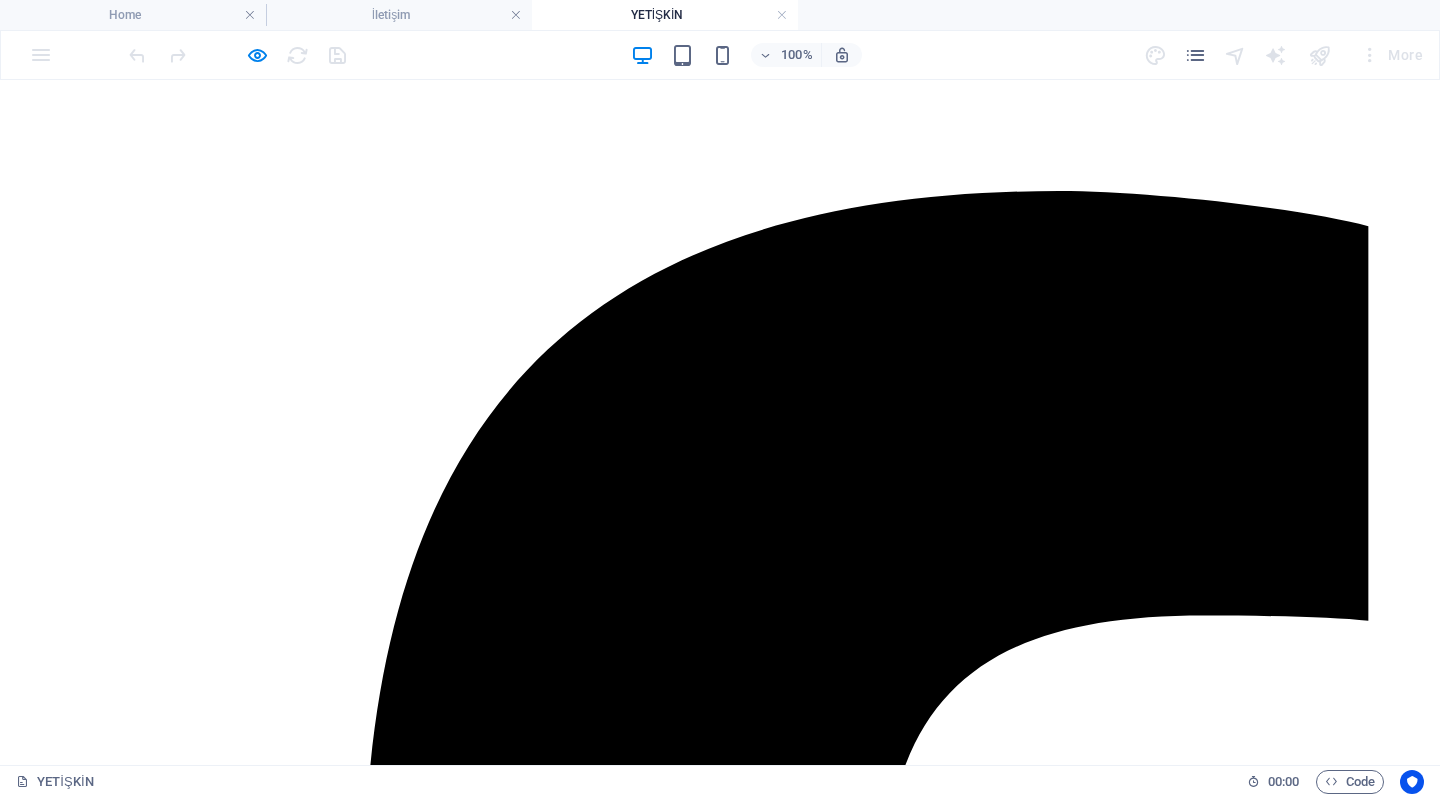 drag, startPoint x: 613, startPoint y: 155, endPoint x: 873, endPoint y: 585, distance: 502.49377 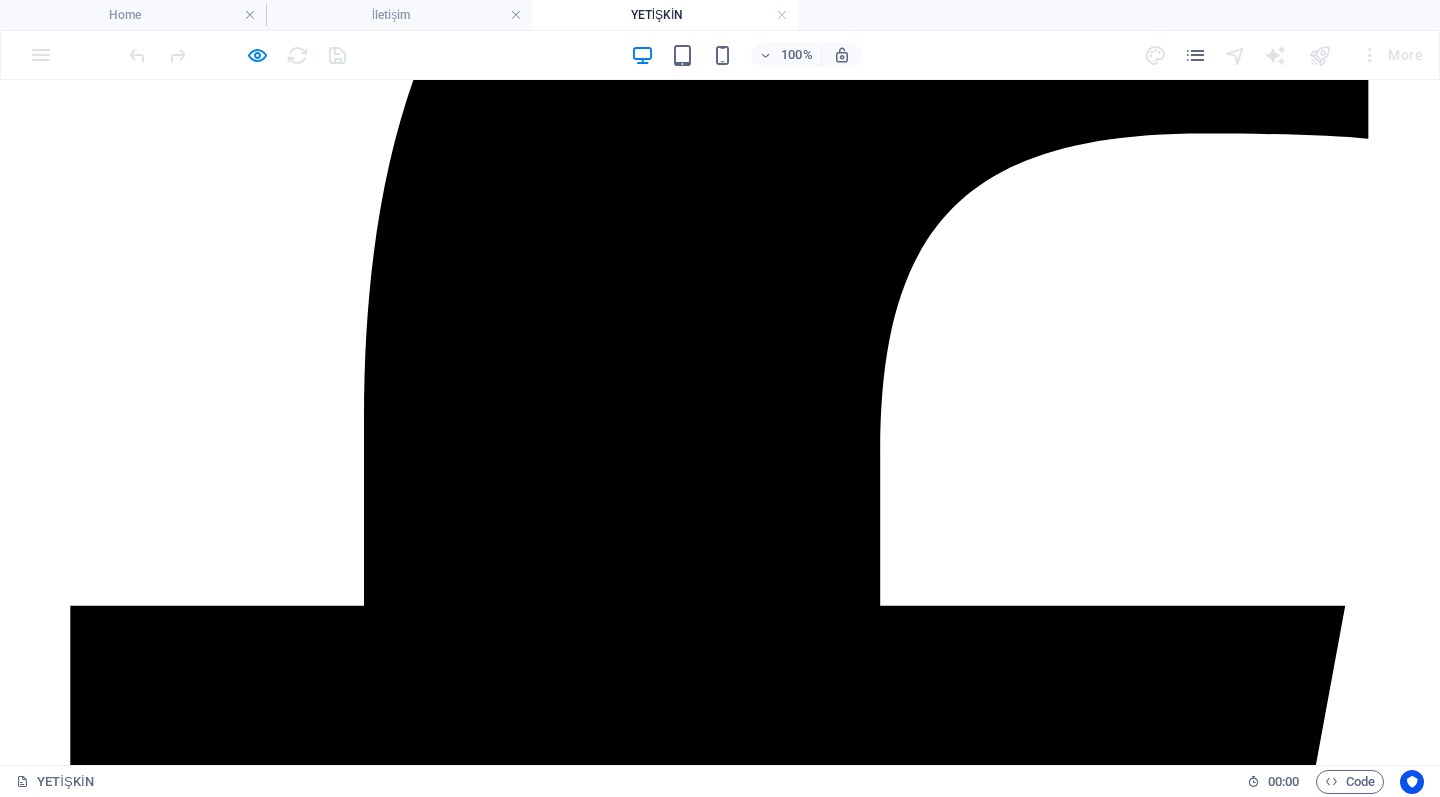 scroll, scrollTop: 838, scrollLeft: 0, axis: vertical 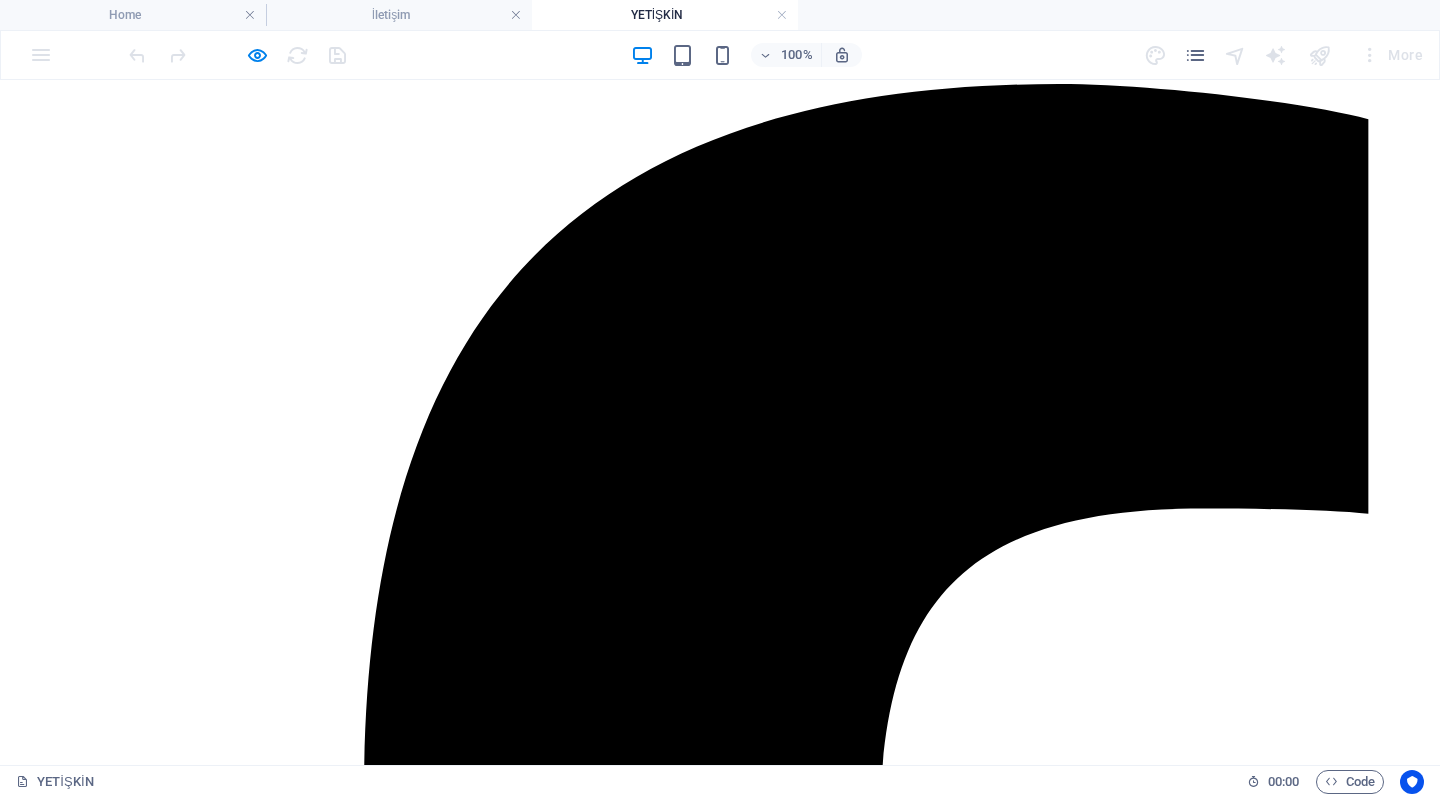 drag, startPoint x: 989, startPoint y: 494, endPoint x: 428, endPoint y: 419, distance: 565.99115 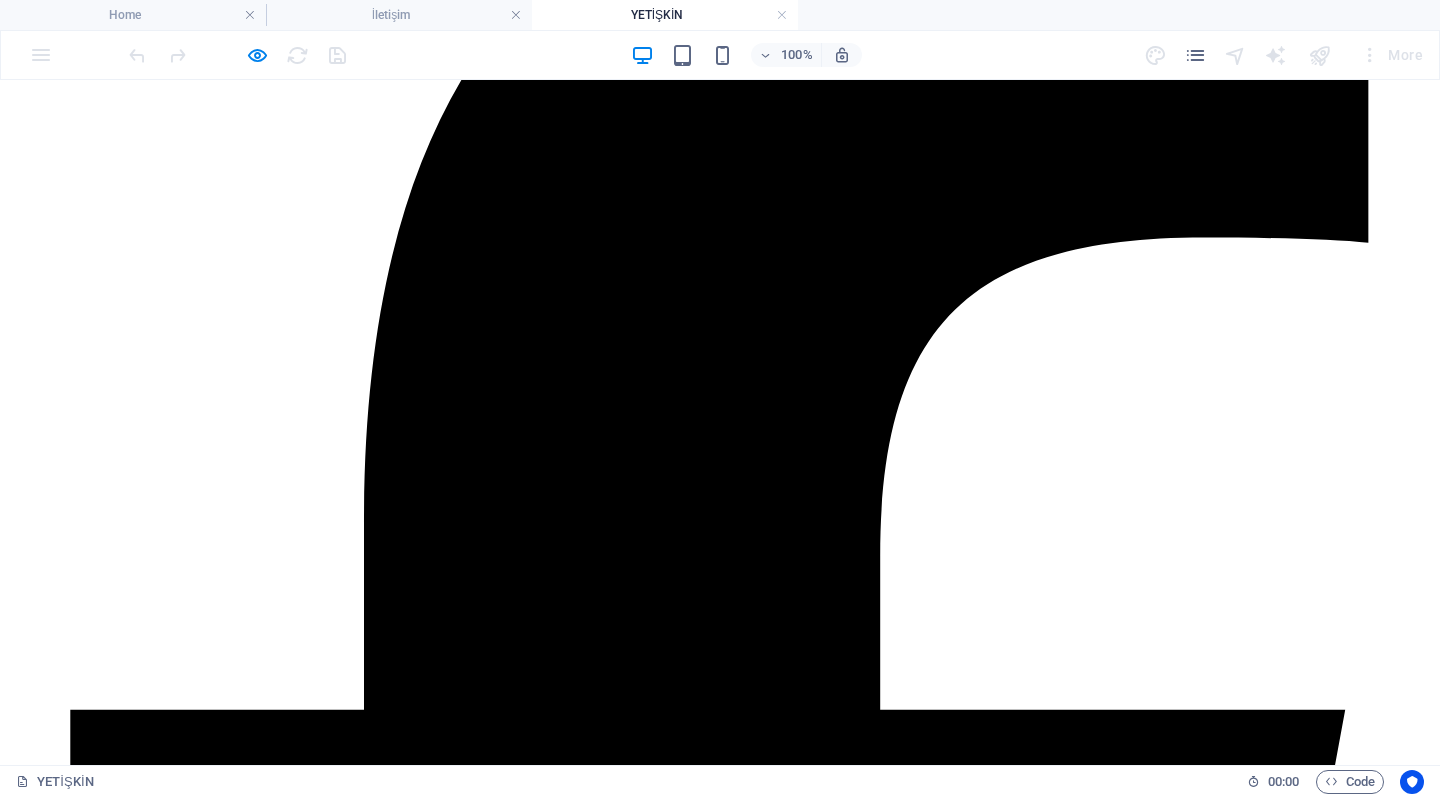 scroll, scrollTop: 1132, scrollLeft: 0, axis: vertical 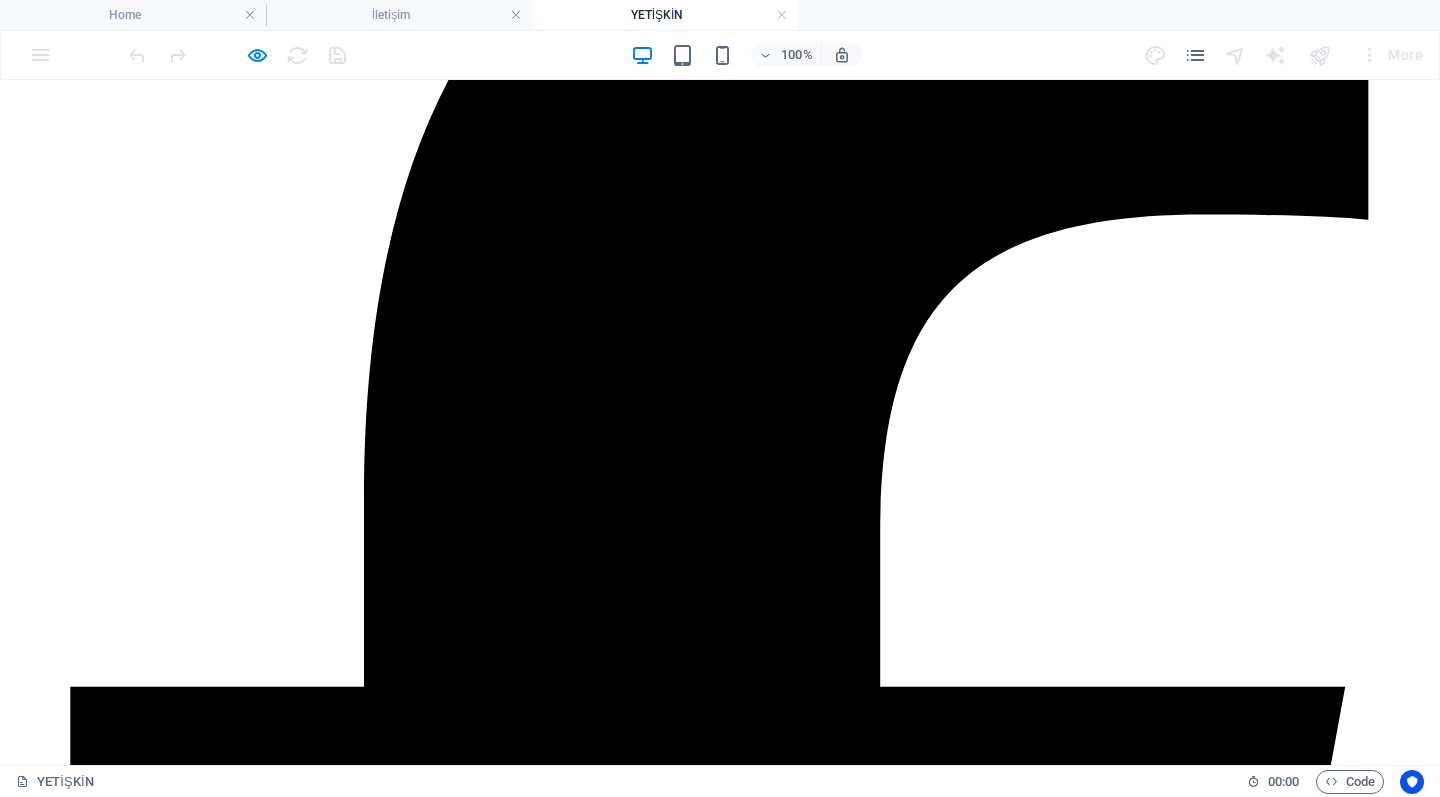 drag, startPoint x: 207, startPoint y: 248, endPoint x: 862, endPoint y: 301, distance: 657.14075 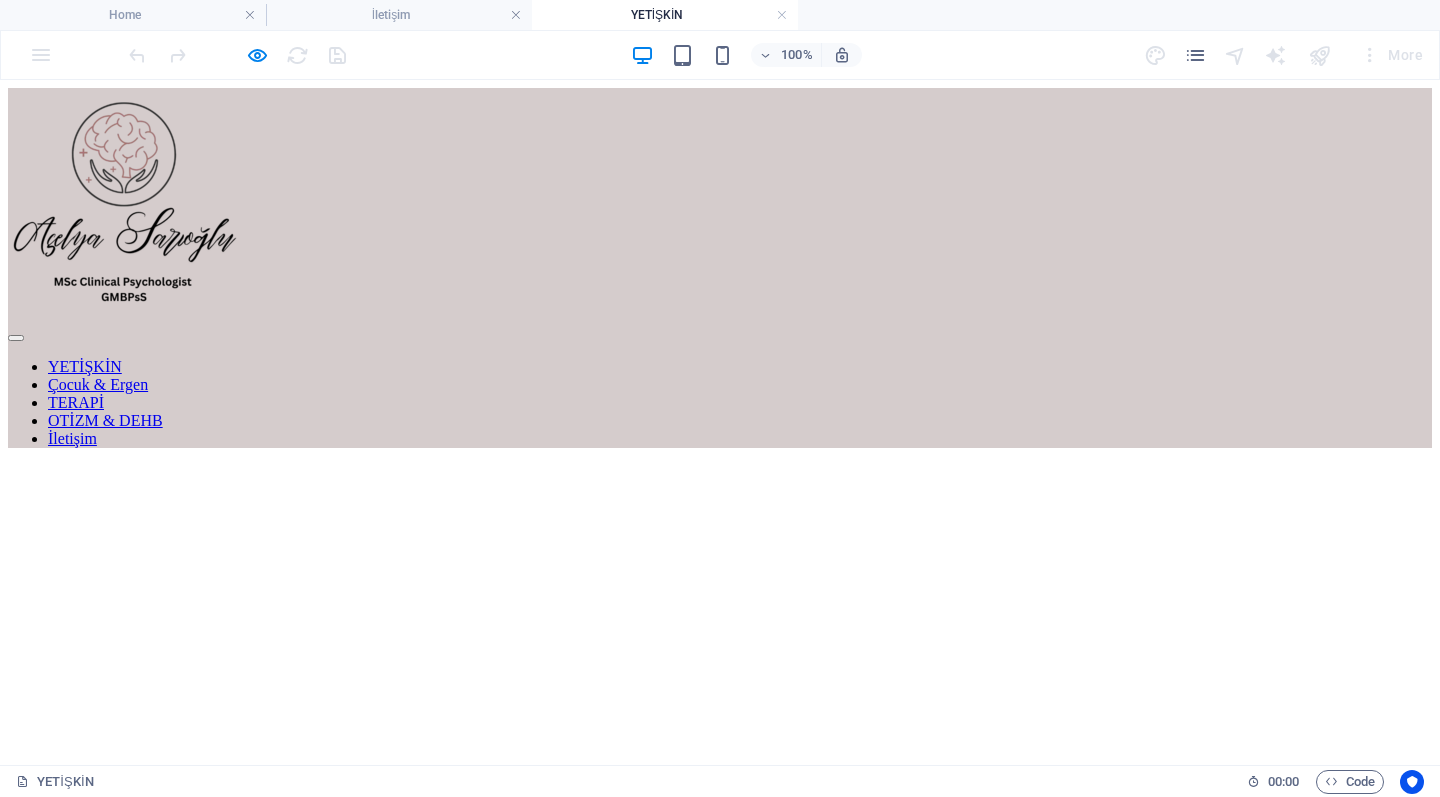 scroll, scrollTop: 0, scrollLeft: 0, axis: both 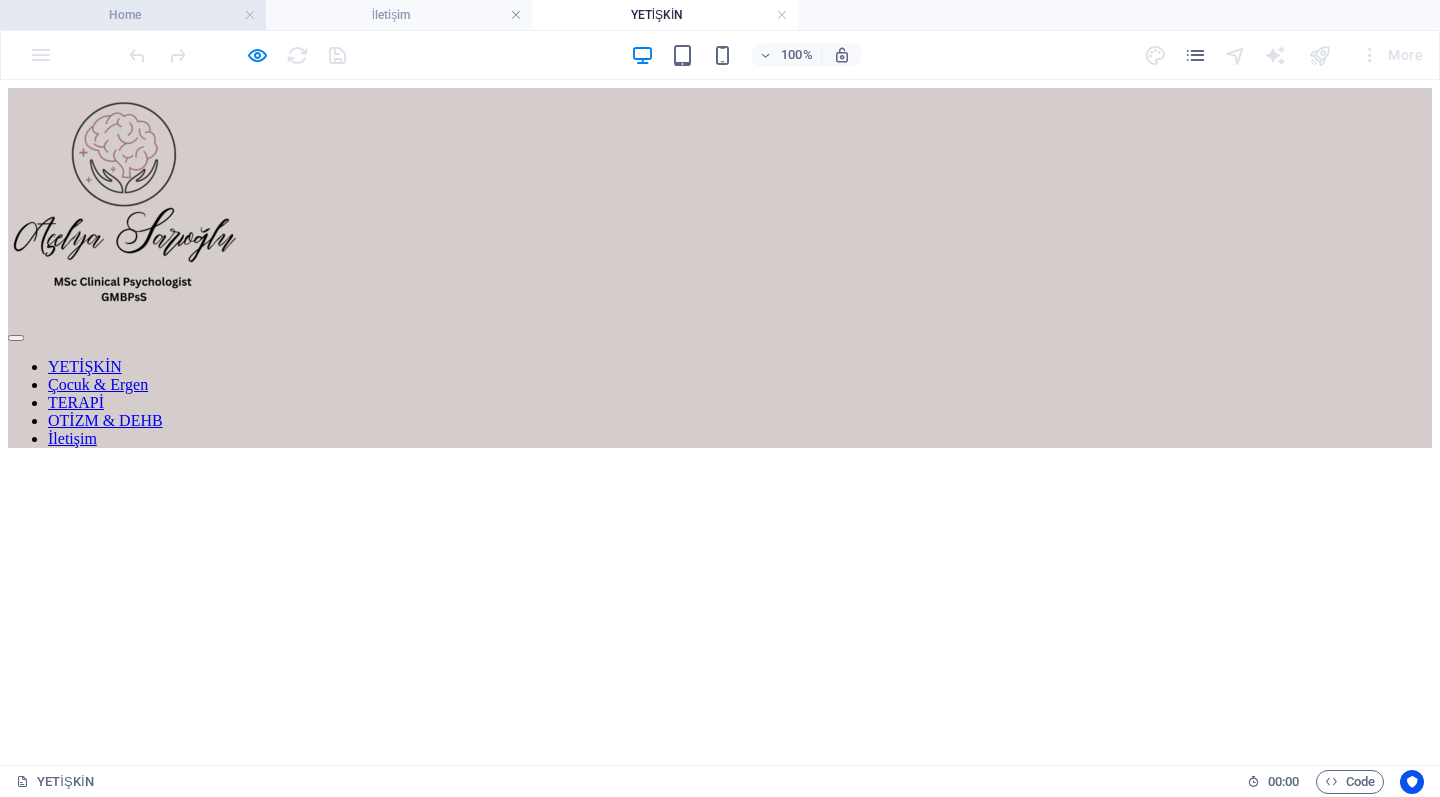 click on "Home" at bounding box center [133, 15] 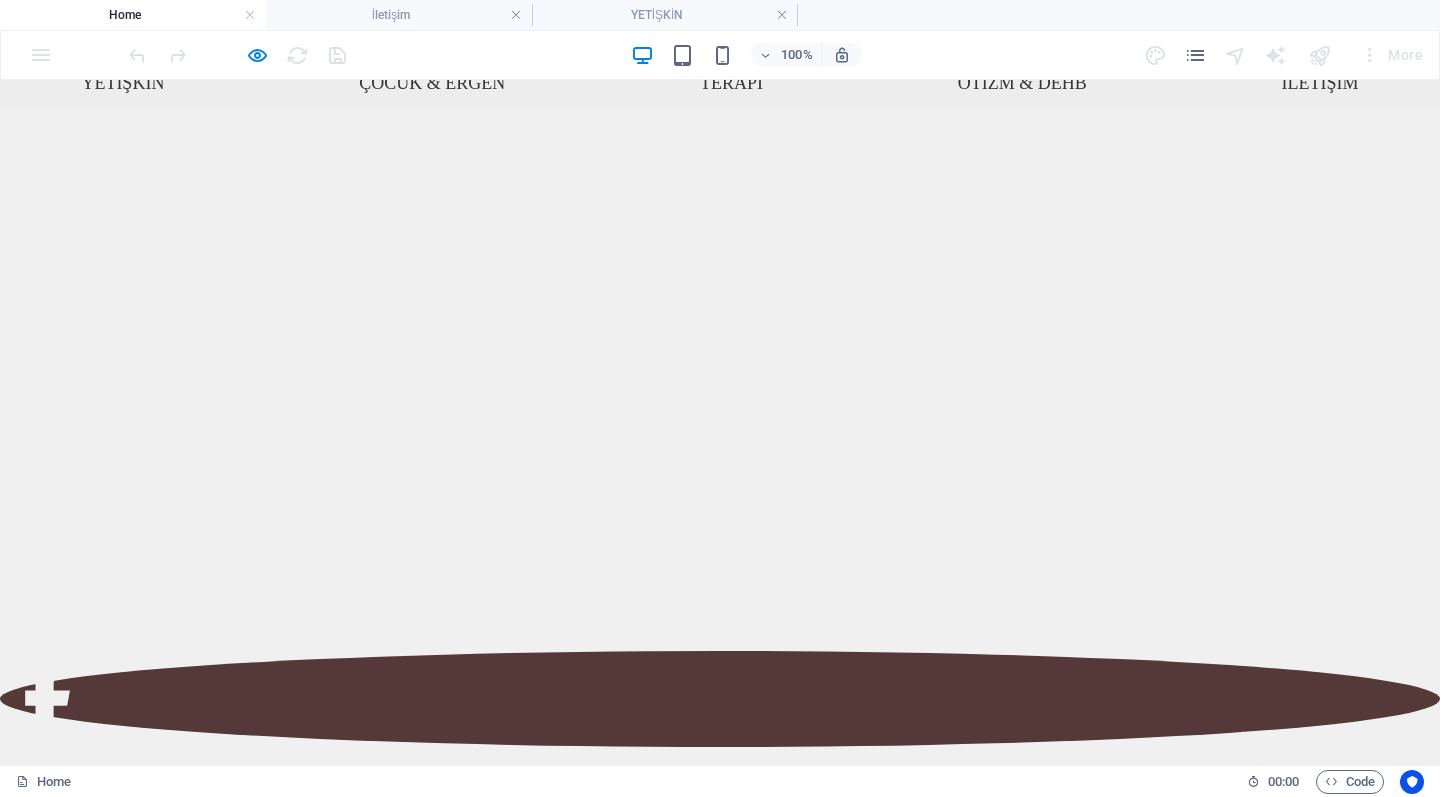 scroll, scrollTop: 270, scrollLeft: 0, axis: vertical 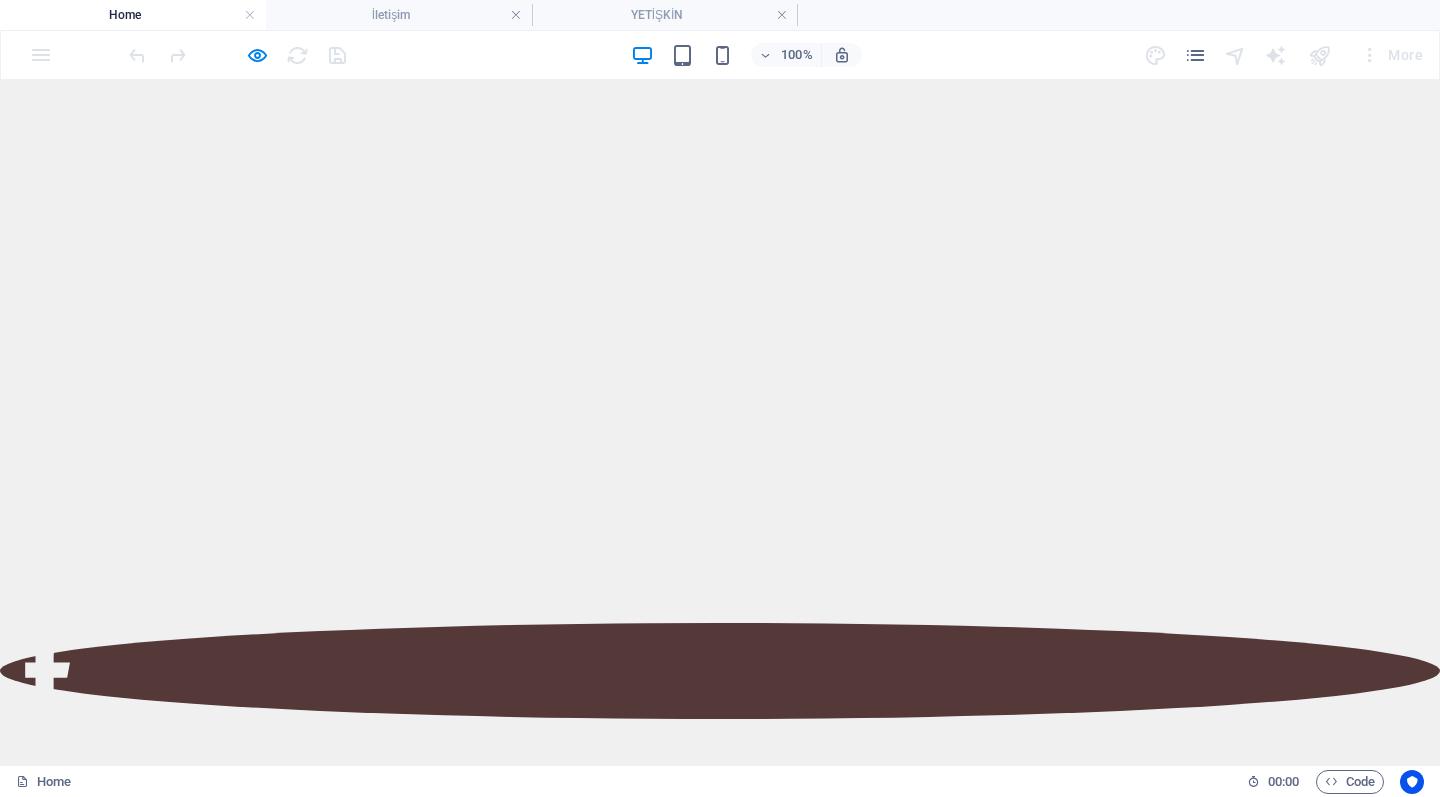 click 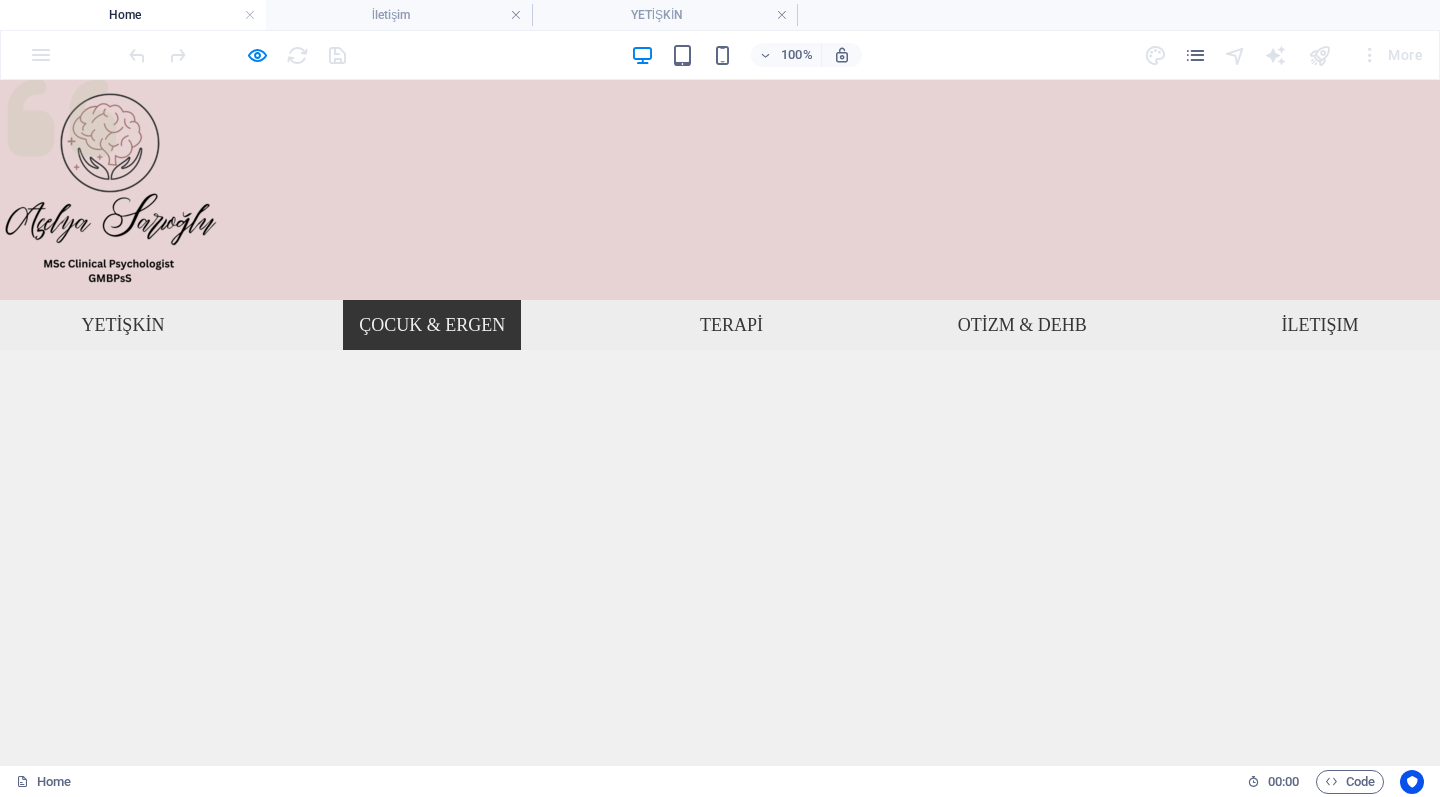 scroll, scrollTop: 0, scrollLeft: 0, axis: both 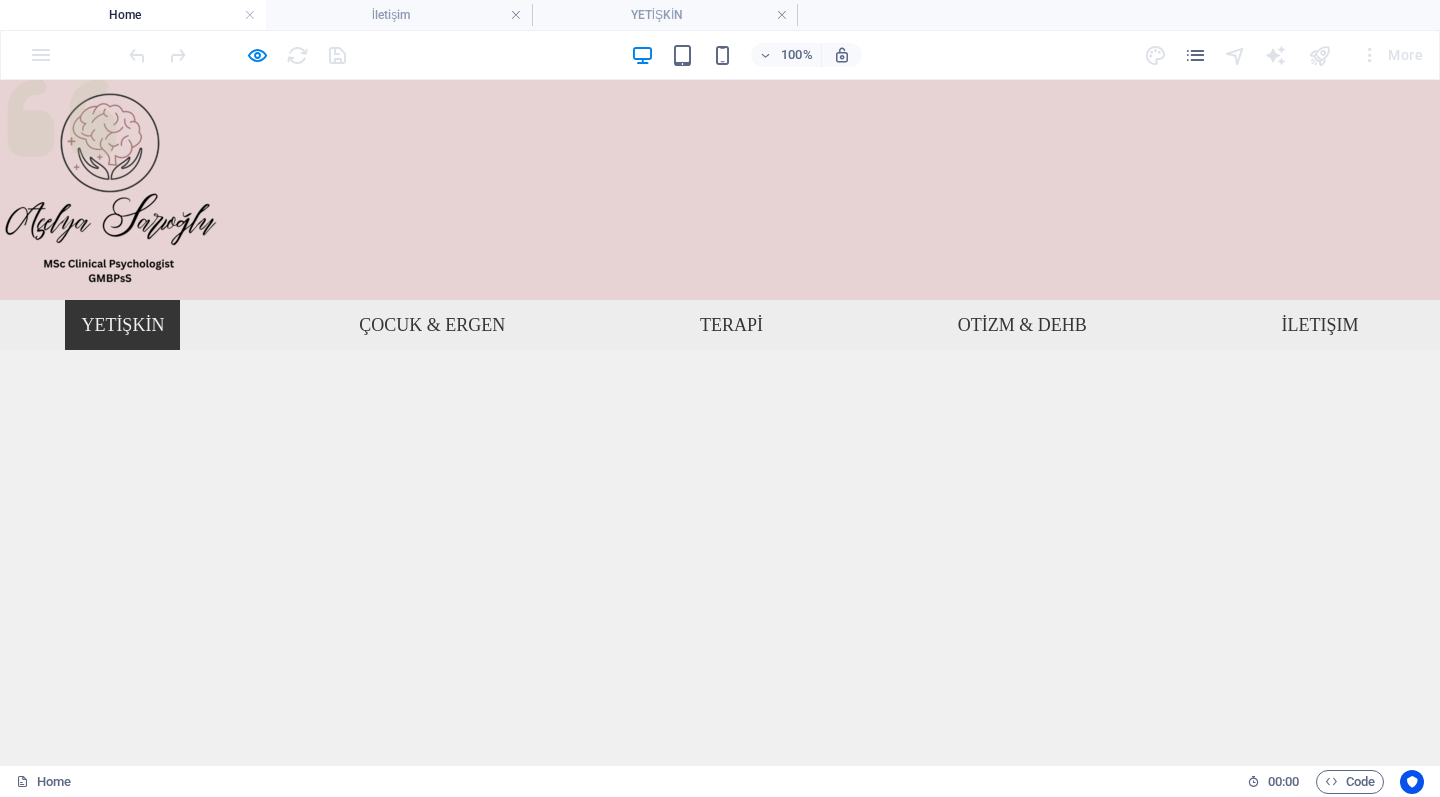 click on "YETİŞKİN" at bounding box center (122, 325) 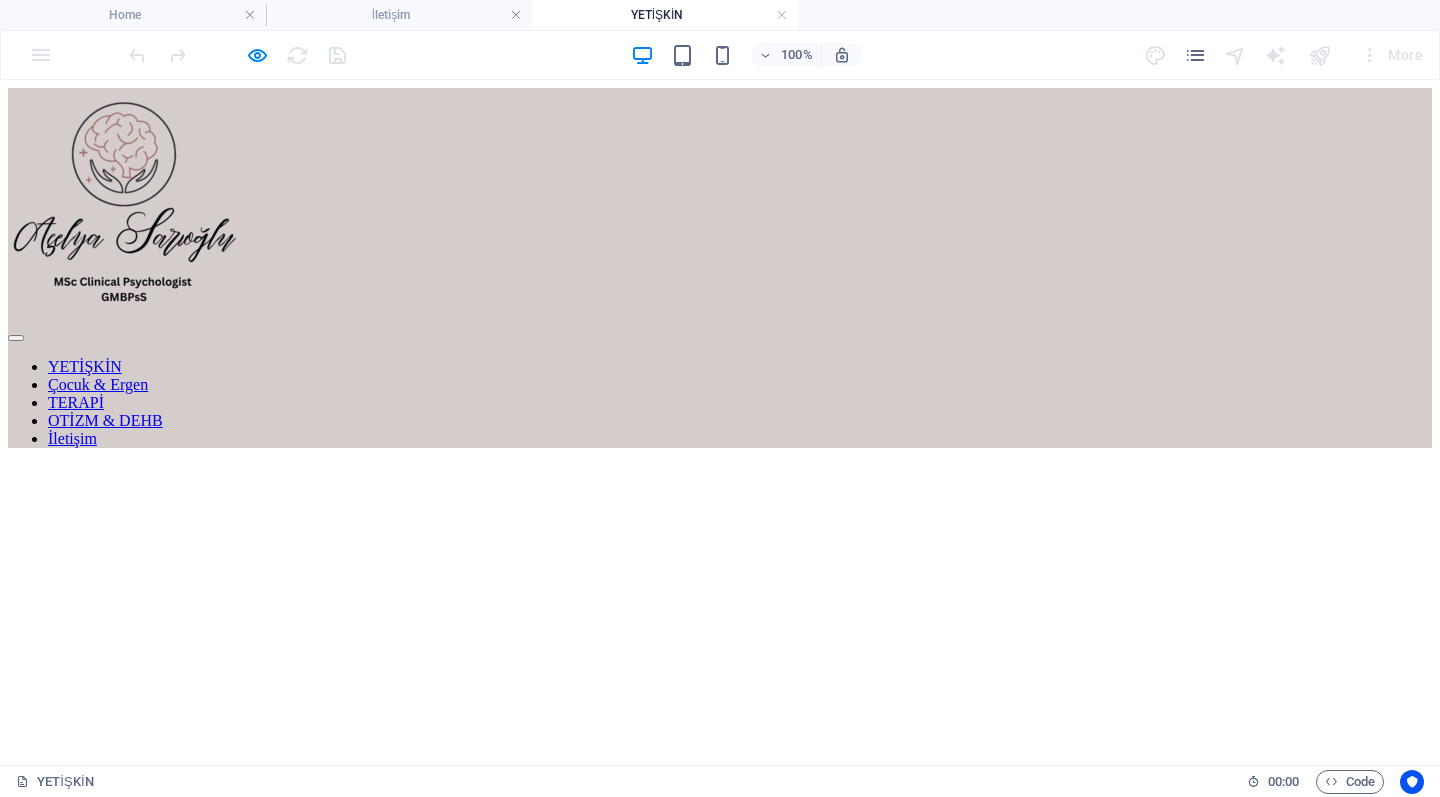 scroll, scrollTop: 7, scrollLeft: 0, axis: vertical 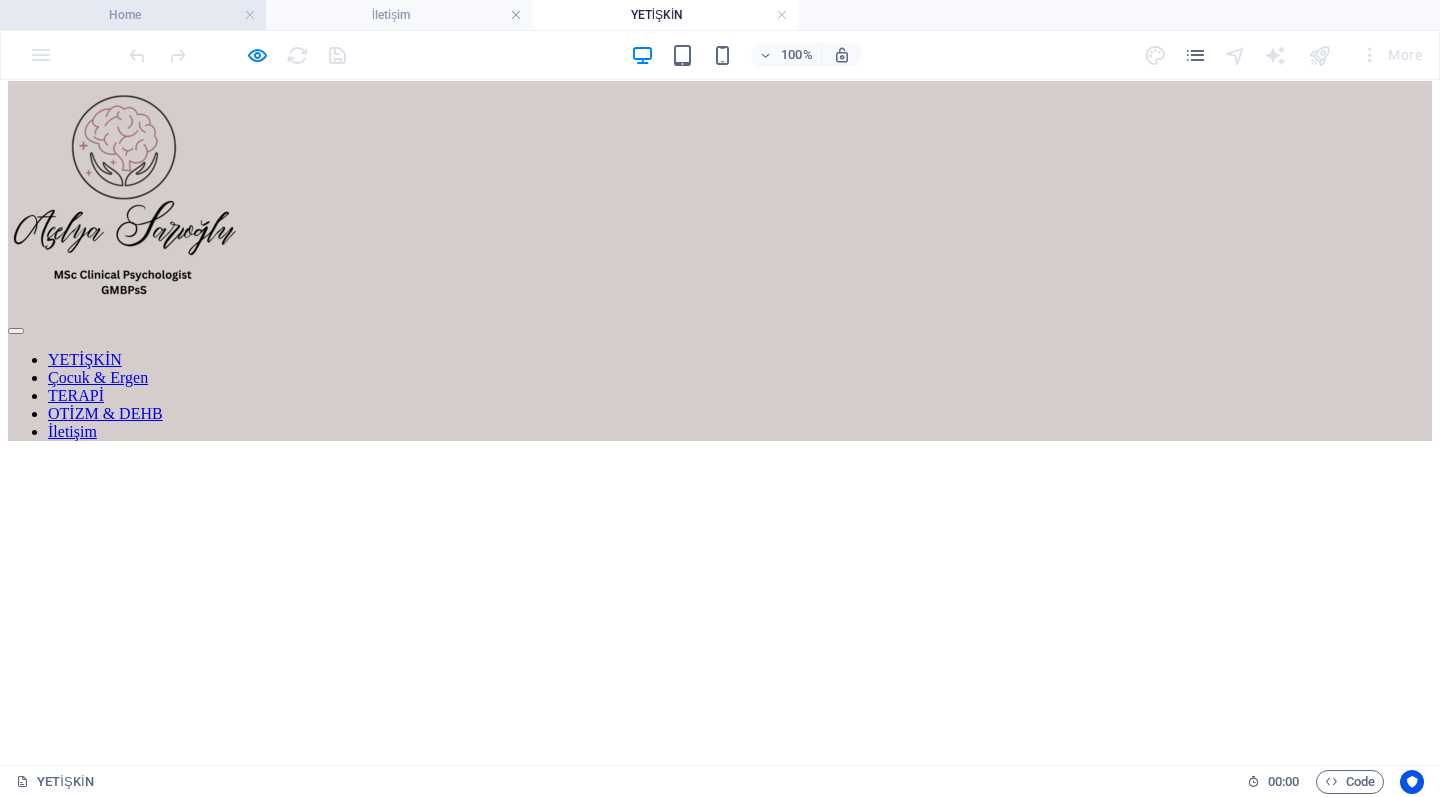 click on "Home" at bounding box center (133, 15) 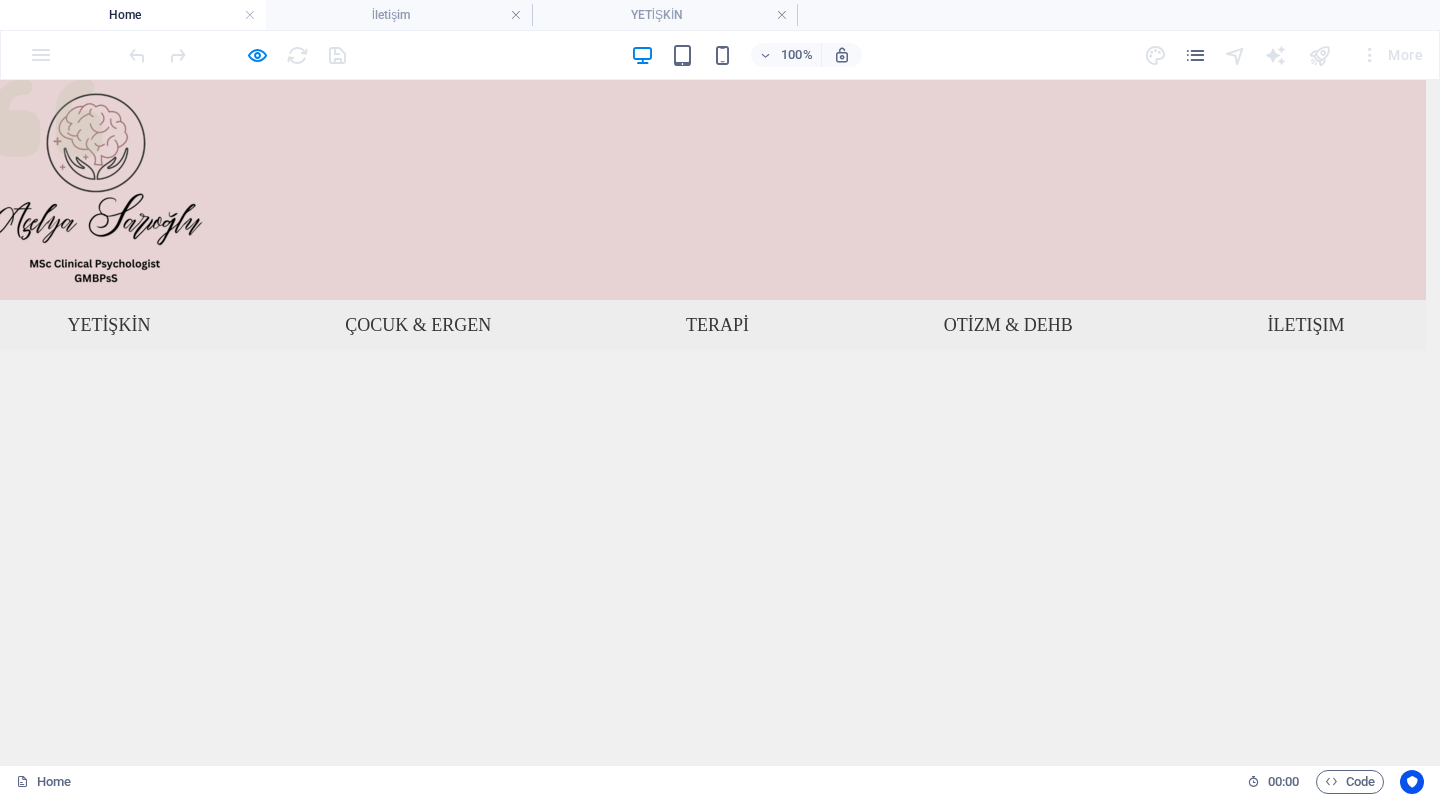 scroll, scrollTop: 0, scrollLeft: 14, axis: horizontal 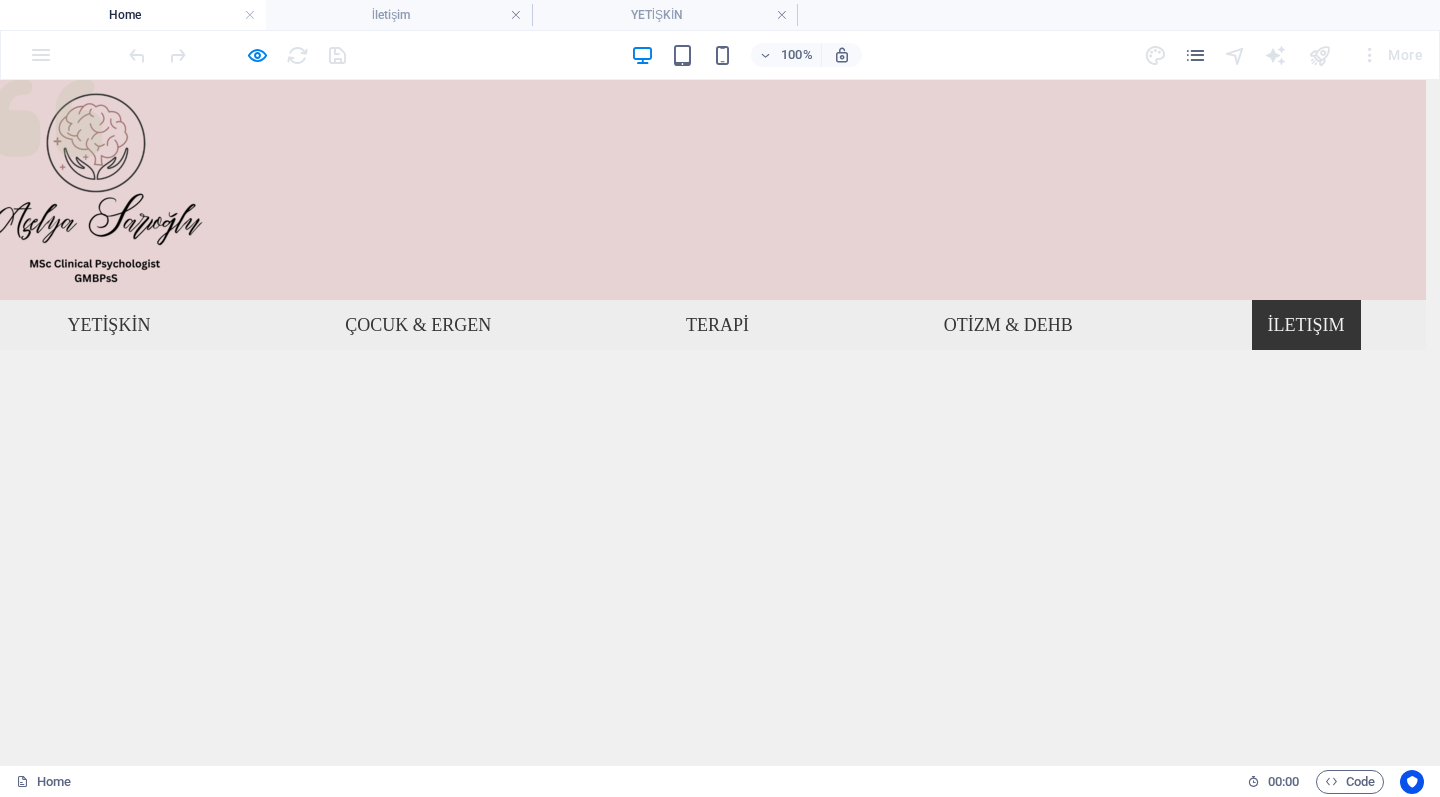 click on "İletişim" at bounding box center [1306, 325] 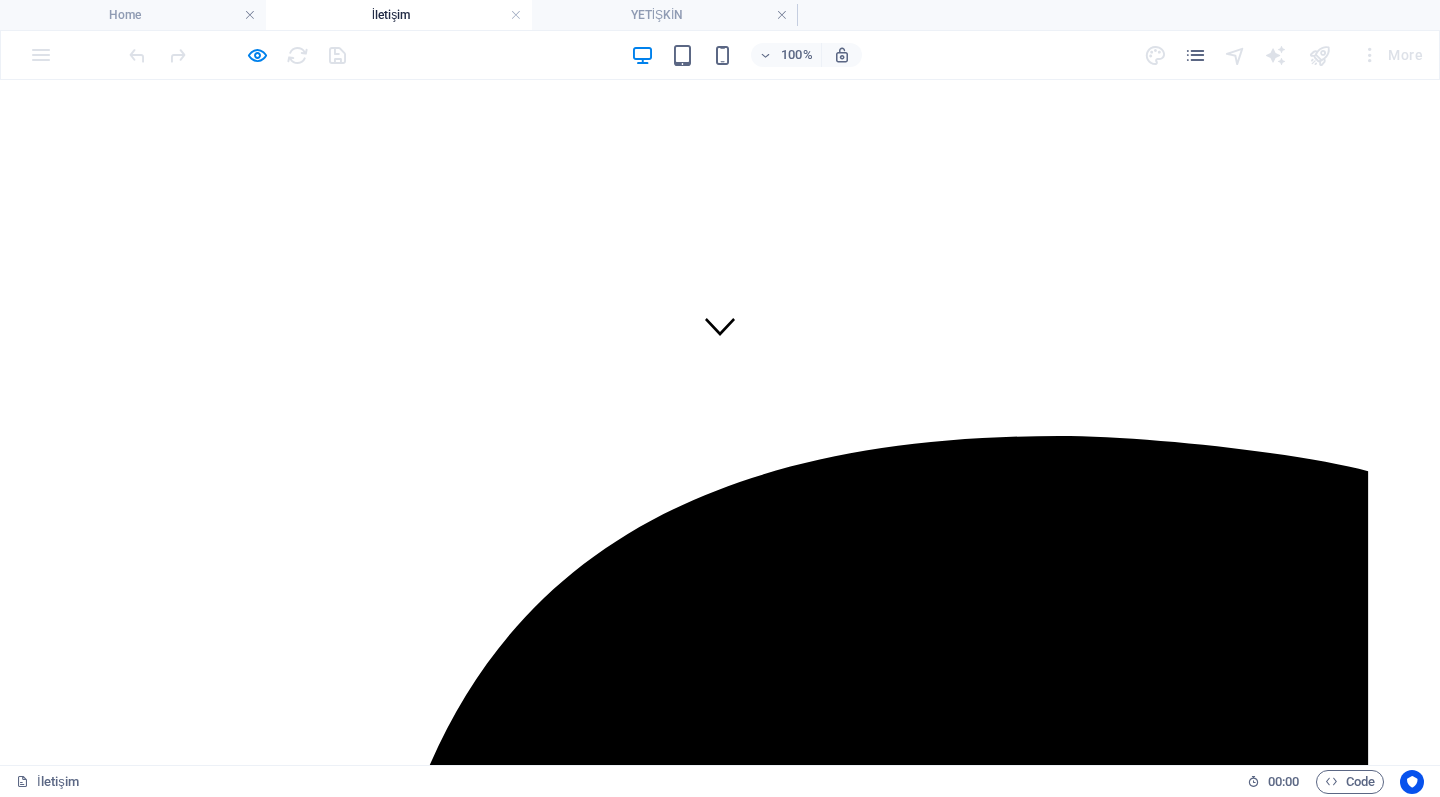 scroll, scrollTop: 465, scrollLeft: 0, axis: vertical 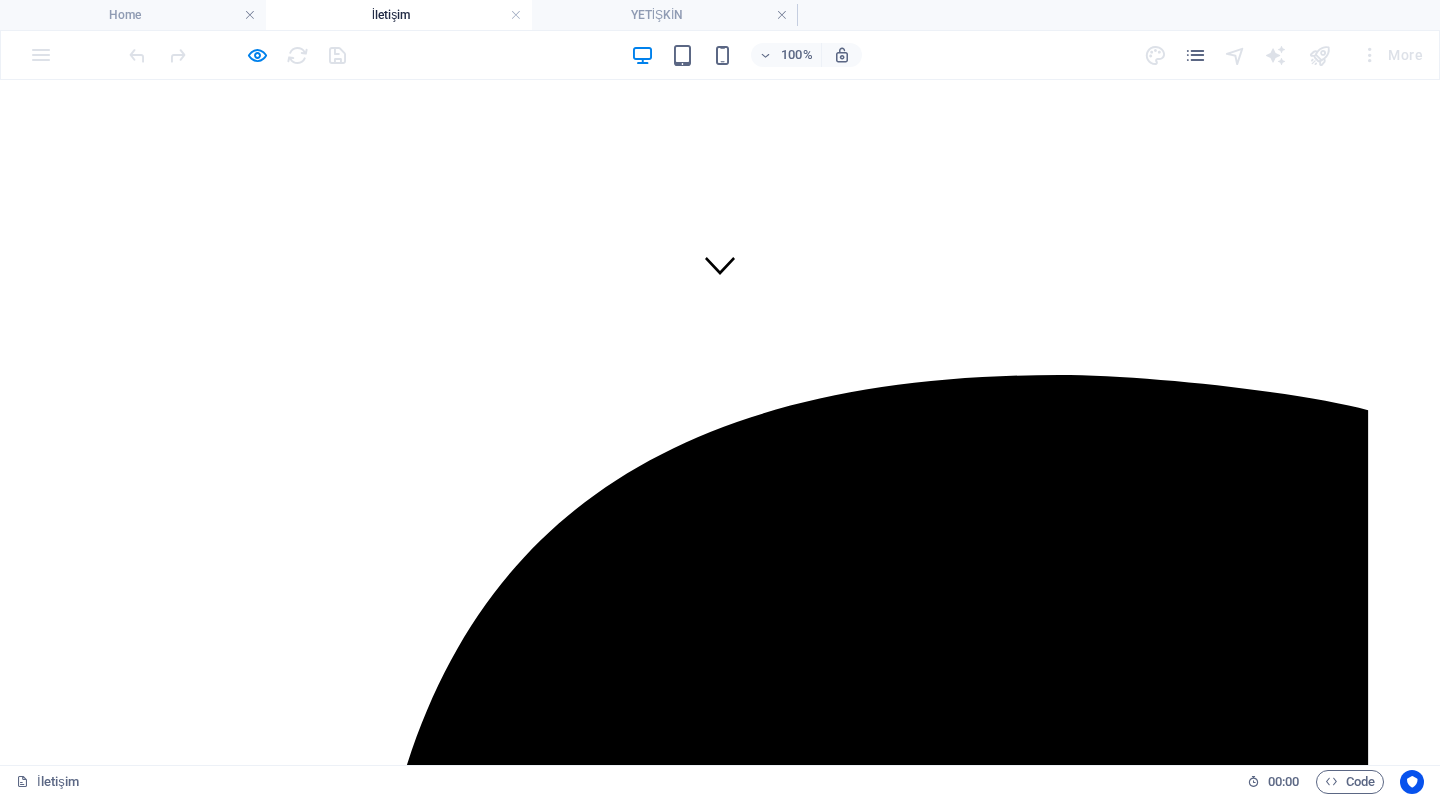 drag, startPoint x: 611, startPoint y: 394, endPoint x: 885, endPoint y: 429, distance: 276.22635 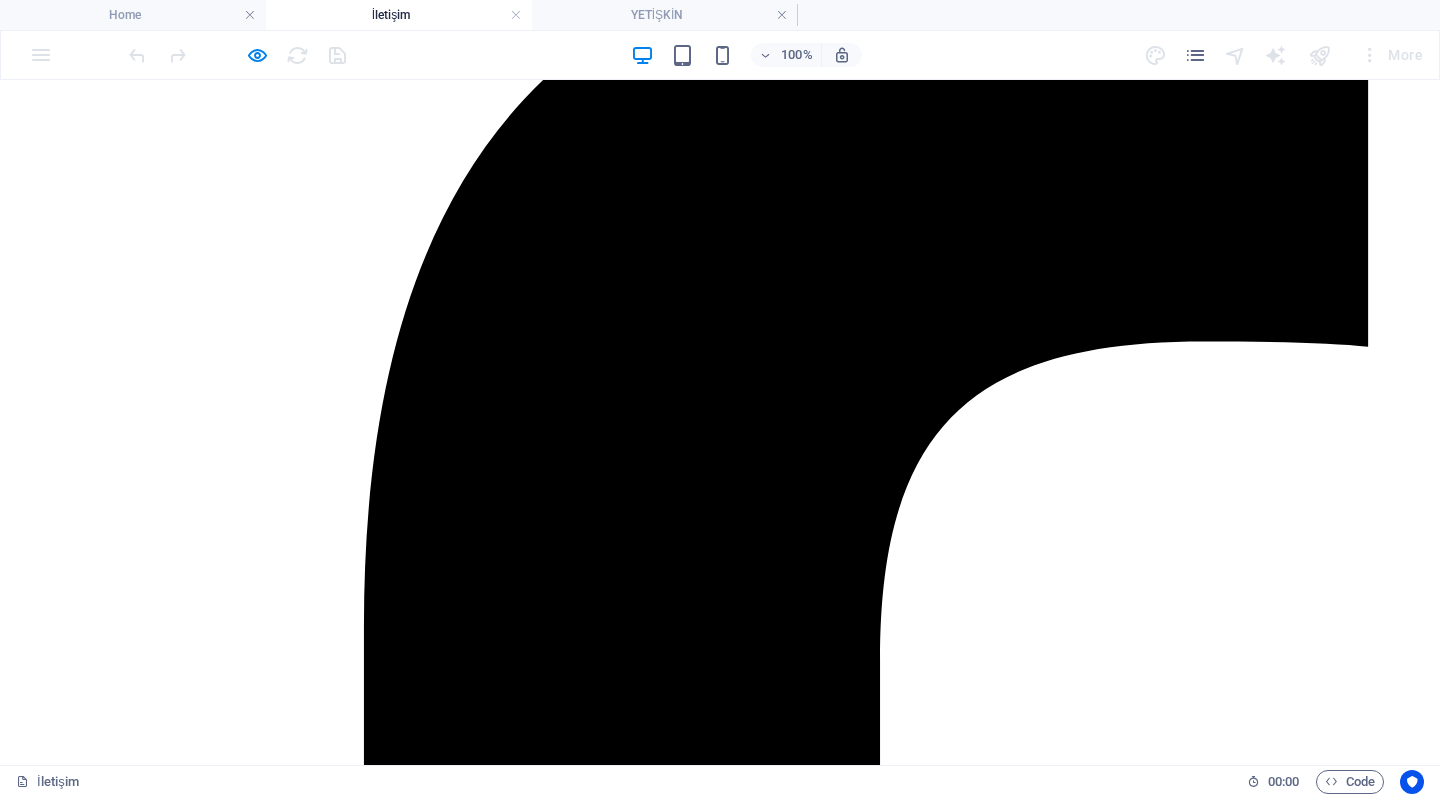 scroll, scrollTop: 1017, scrollLeft: 0, axis: vertical 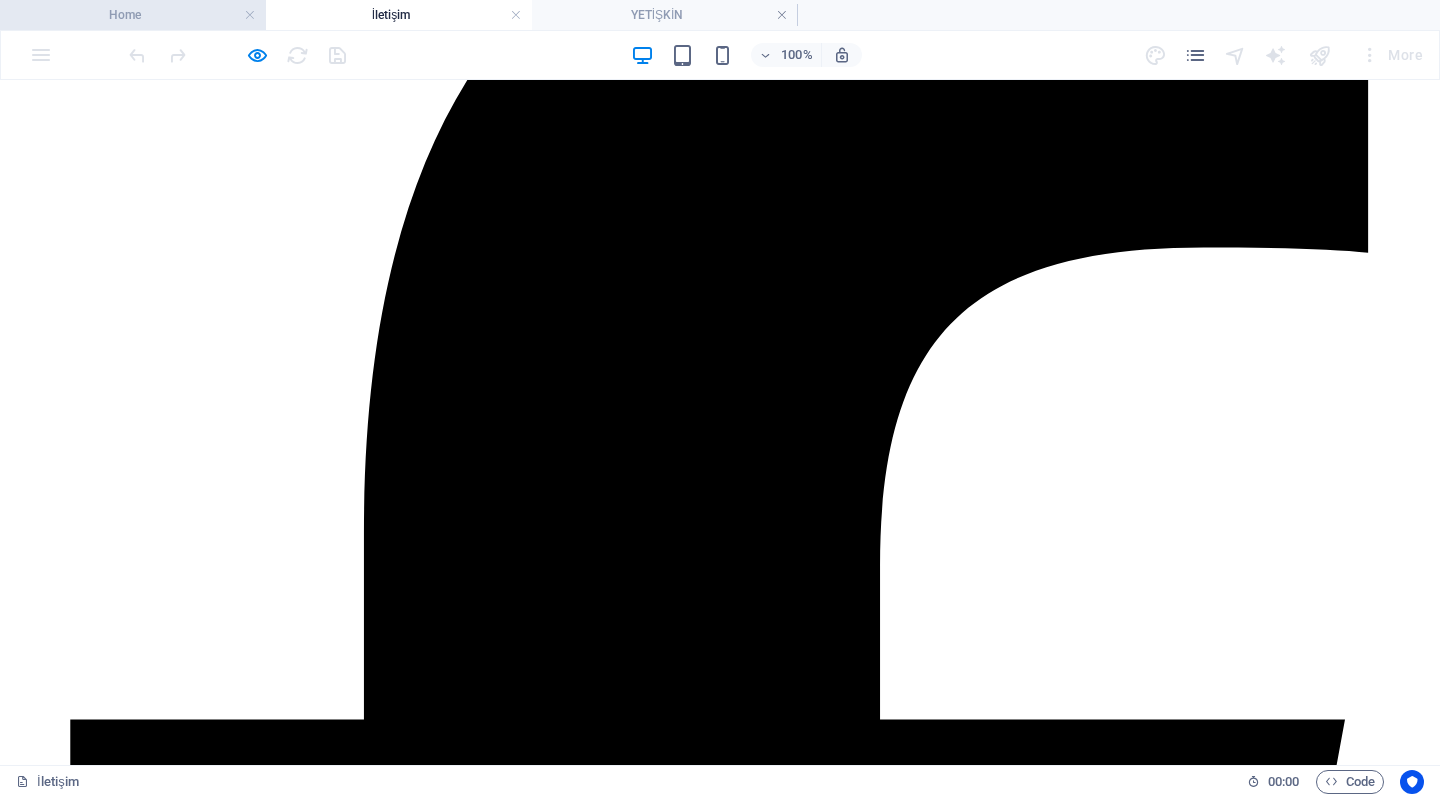 click on "Home" at bounding box center [133, 15] 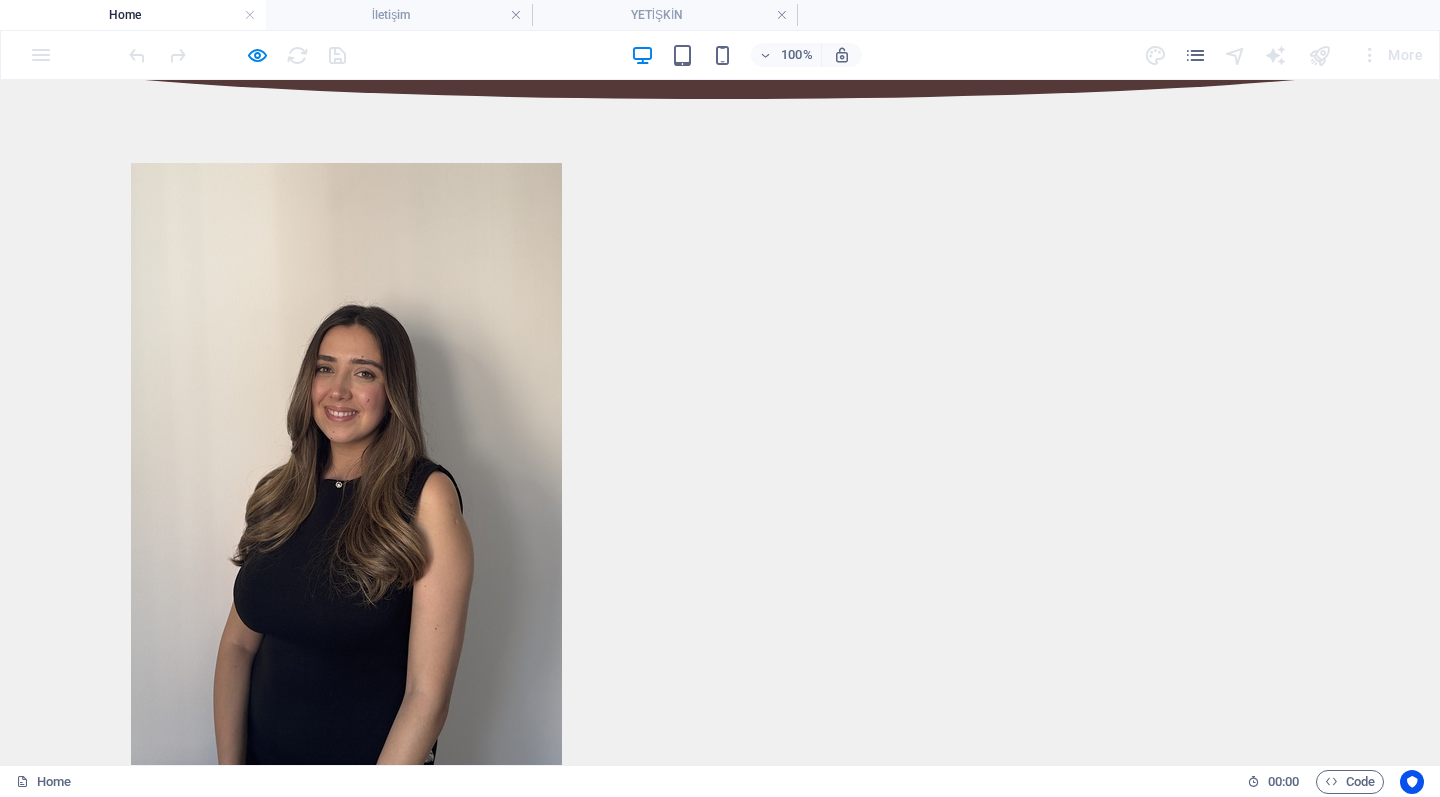 scroll, scrollTop: 1324, scrollLeft: 0, axis: vertical 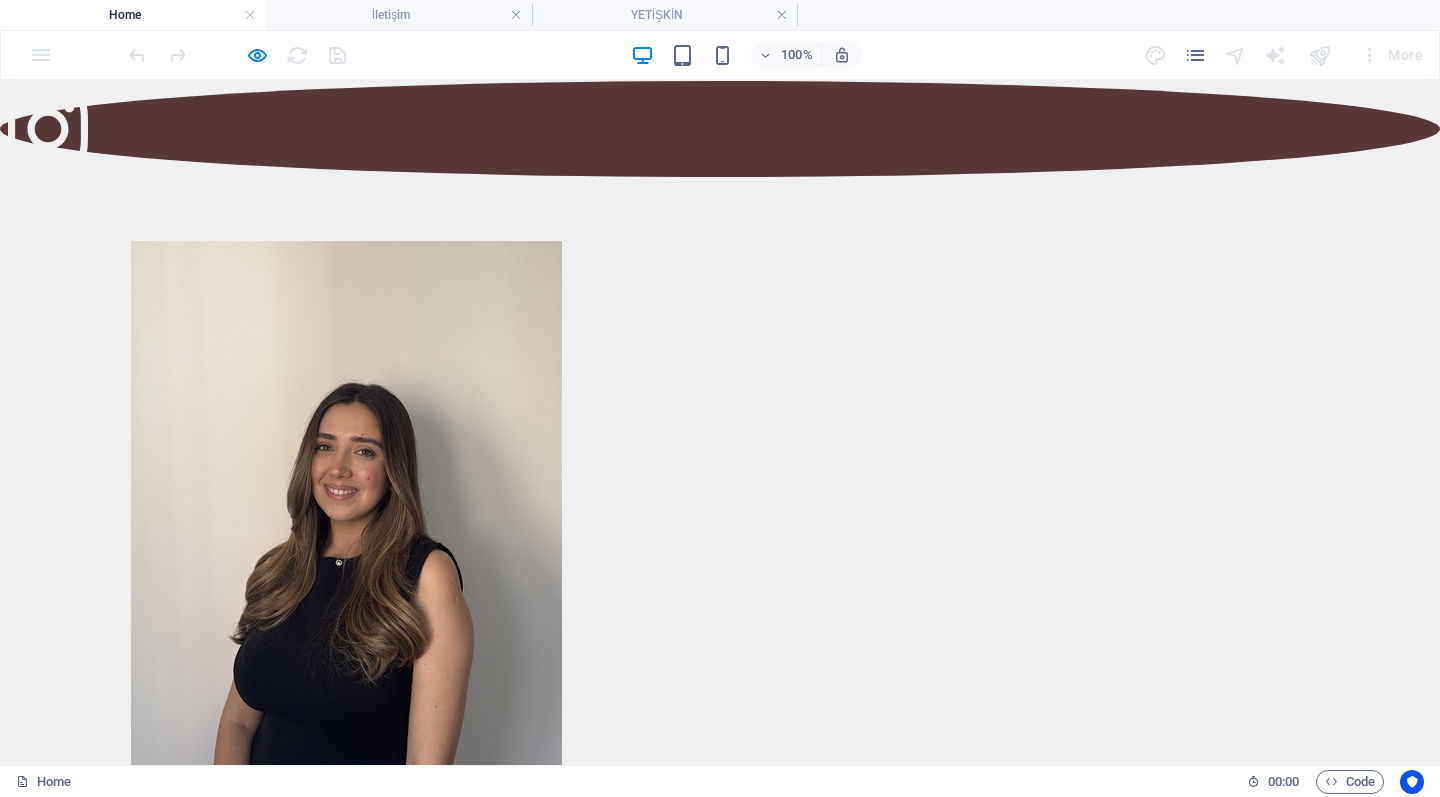 drag, startPoint x: 1070, startPoint y: 277, endPoint x: 952, endPoint y: 165, distance: 162.6899 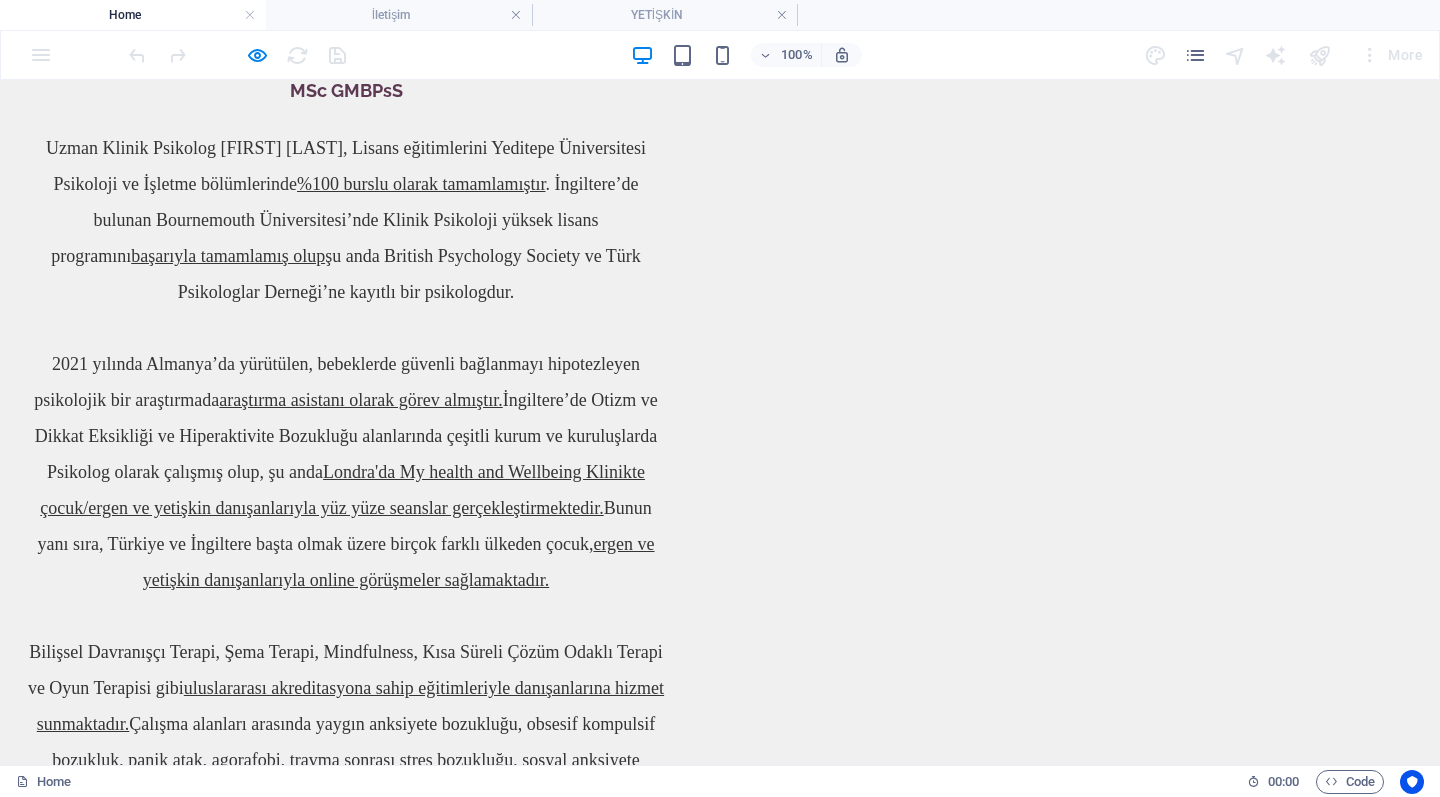 scroll, scrollTop: 2109, scrollLeft: 0, axis: vertical 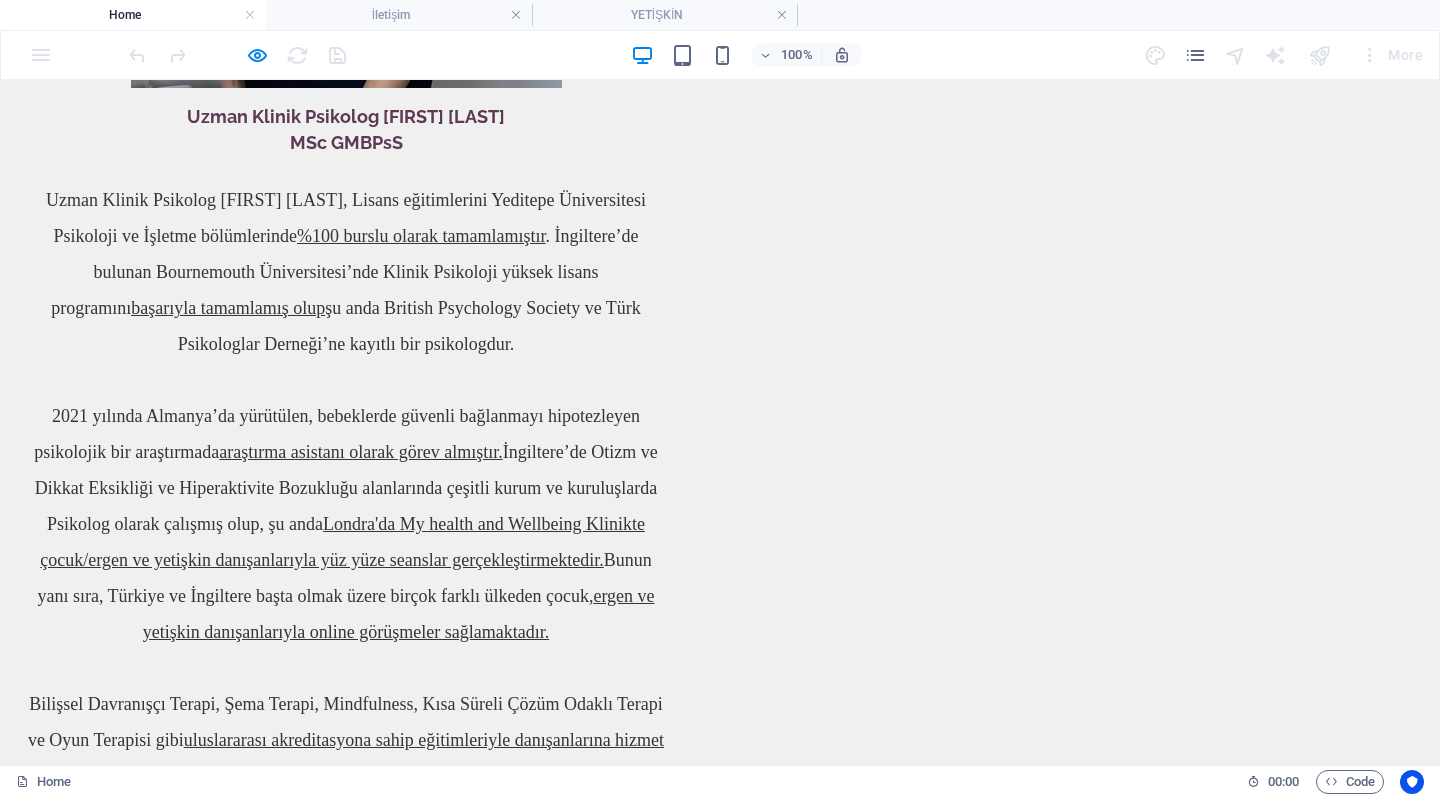 drag, startPoint x: 749, startPoint y: 338, endPoint x: 663, endPoint y: 278, distance: 104.86182 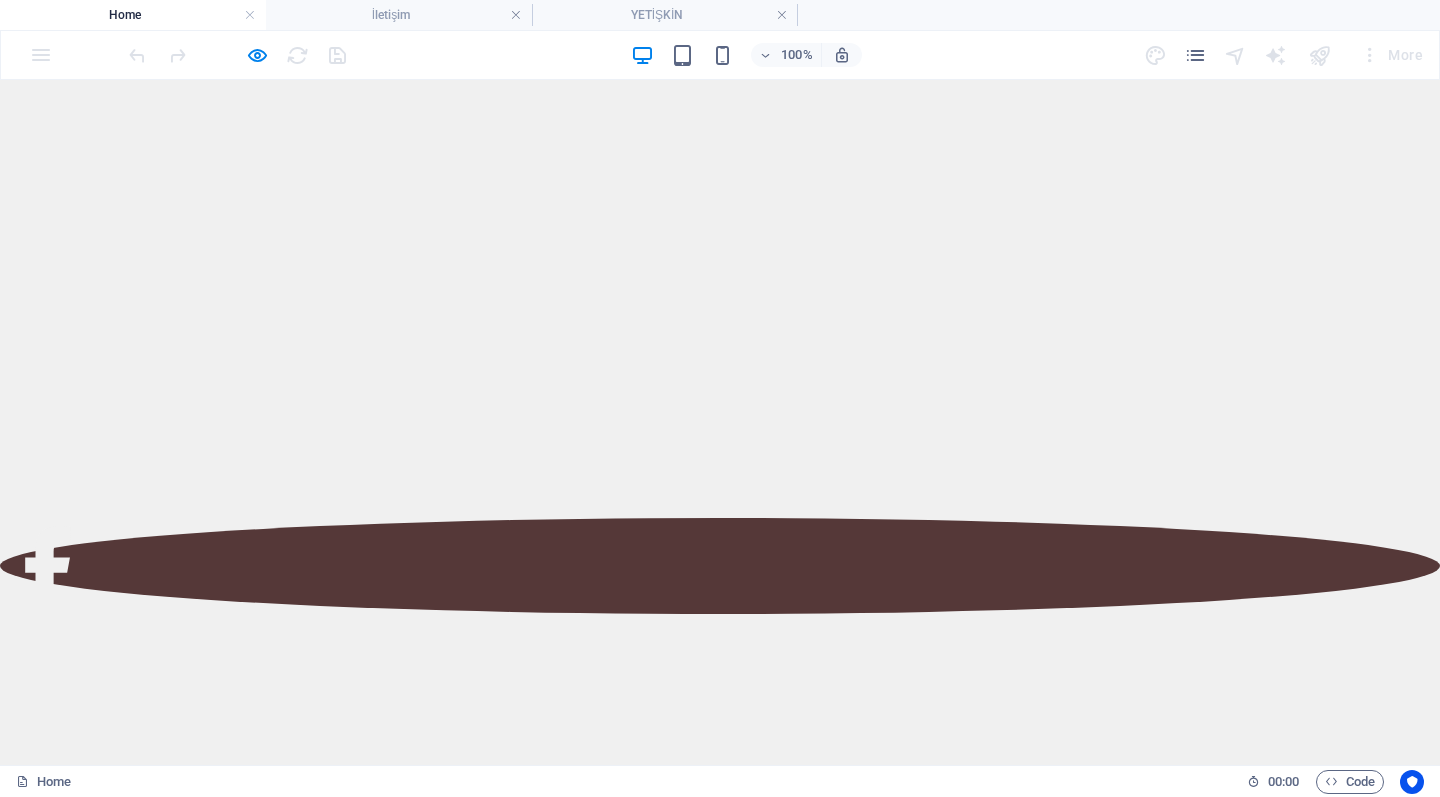 scroll, scrollTop: 0, scrollLeft: 0, axis: both 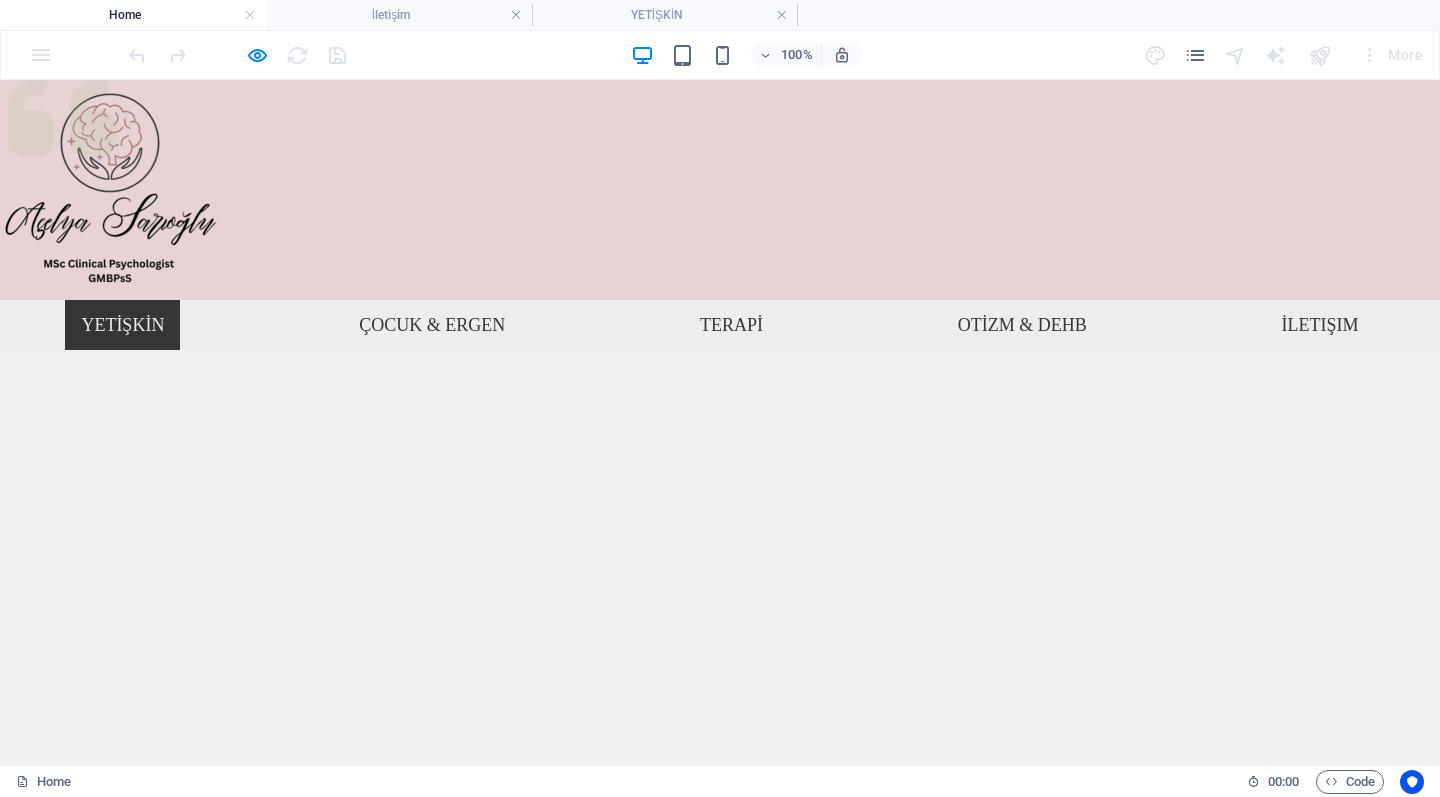 click on "YETİŞKİN" at bounding box center [122, 325] 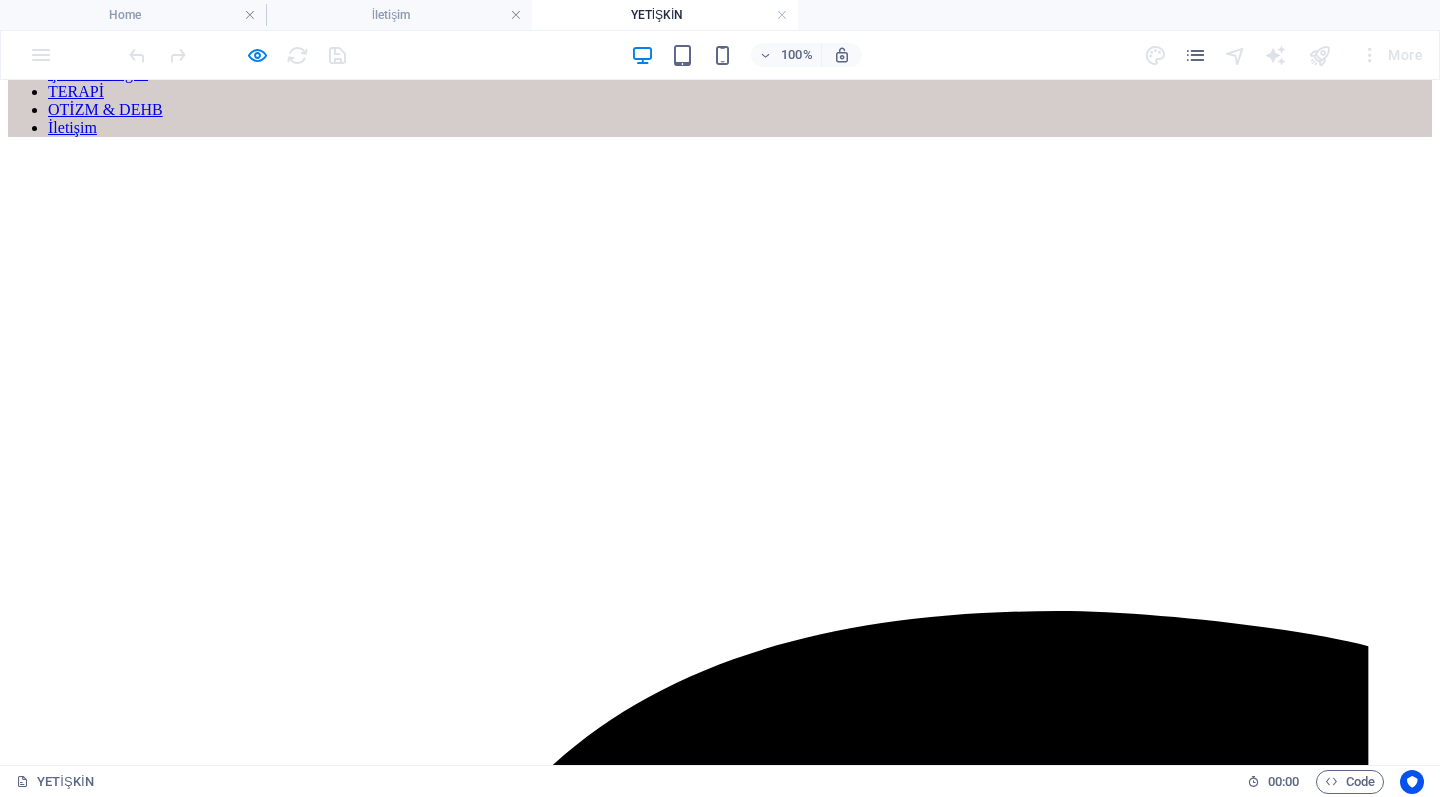 scroll, scrollTop: 643, scrollLeft: 0, axis: vertical 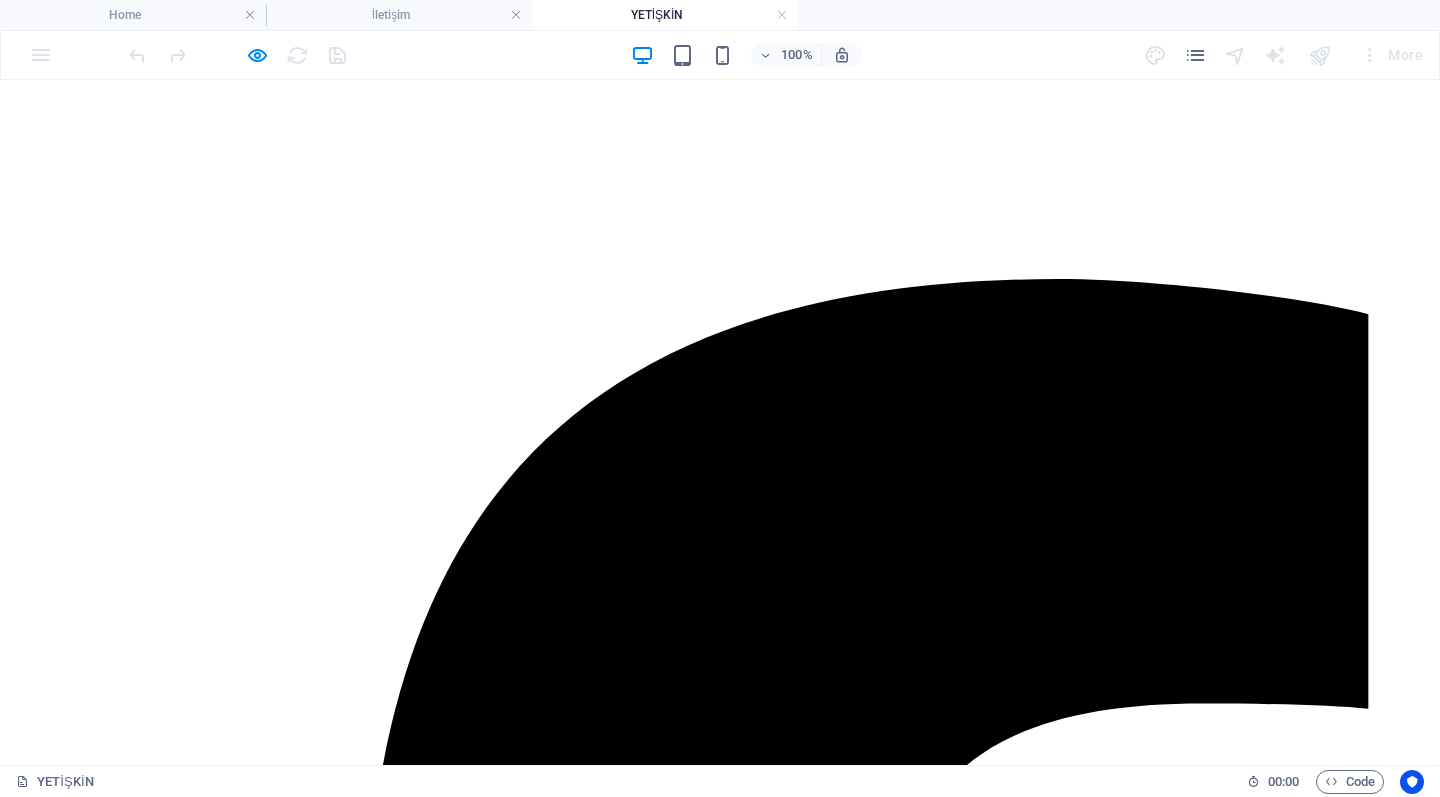 drag, startPoint x: 599, startPoint y: 245, endPoint x: 854, endPoint y: 257, distance: 255.2822 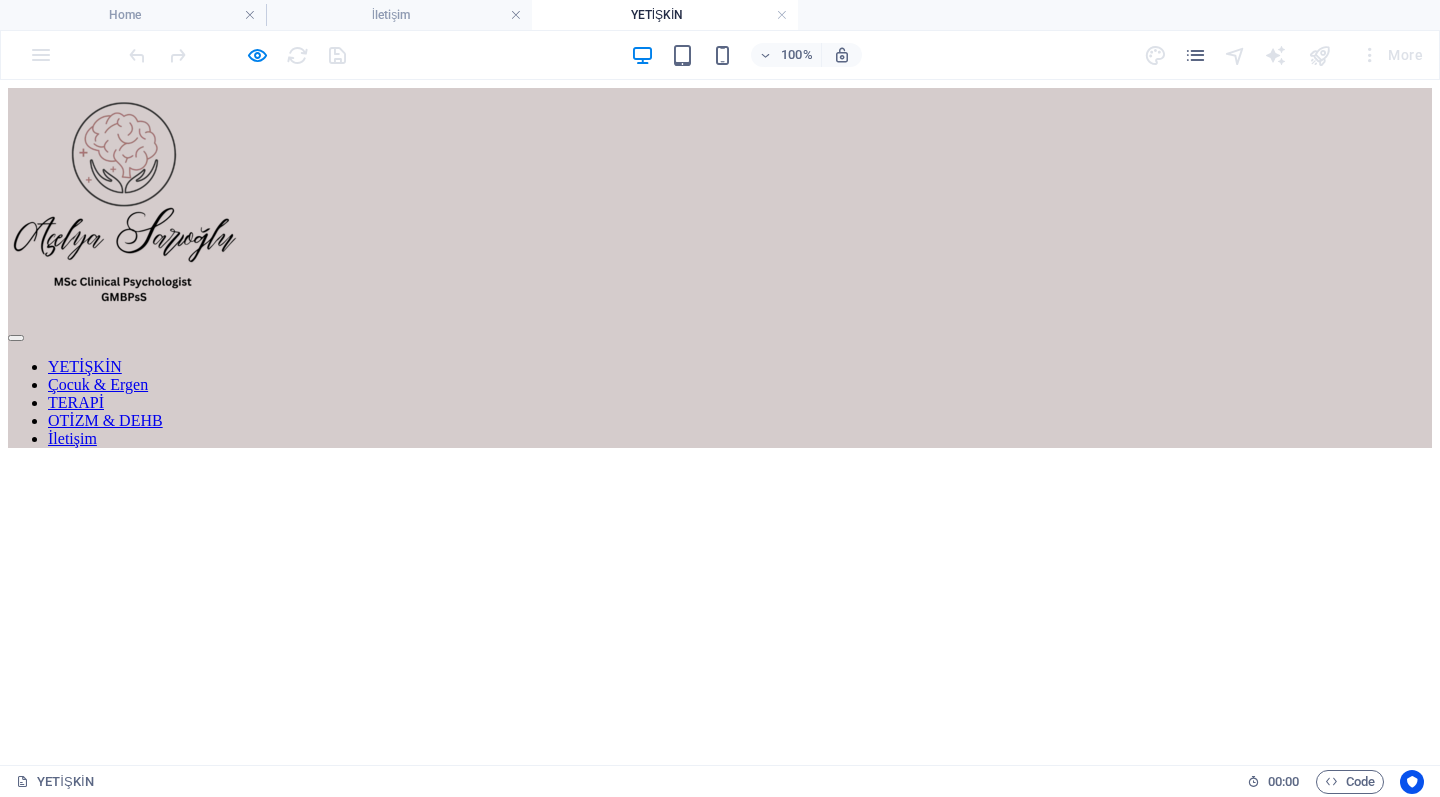 scroll, scrollTop: 0, scrollLeft: 0, axis: both 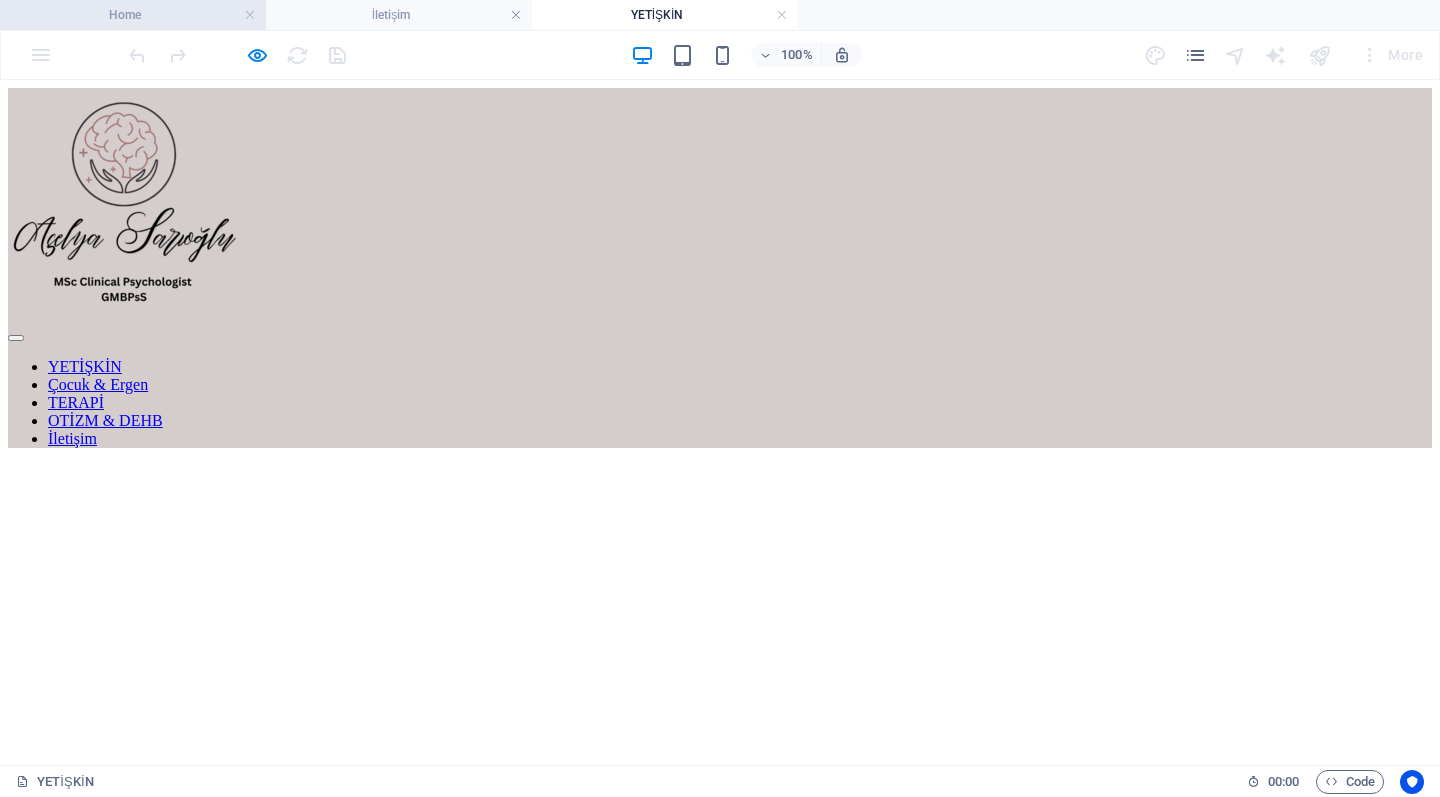 click on "Home" at bounding box center (133, 15) 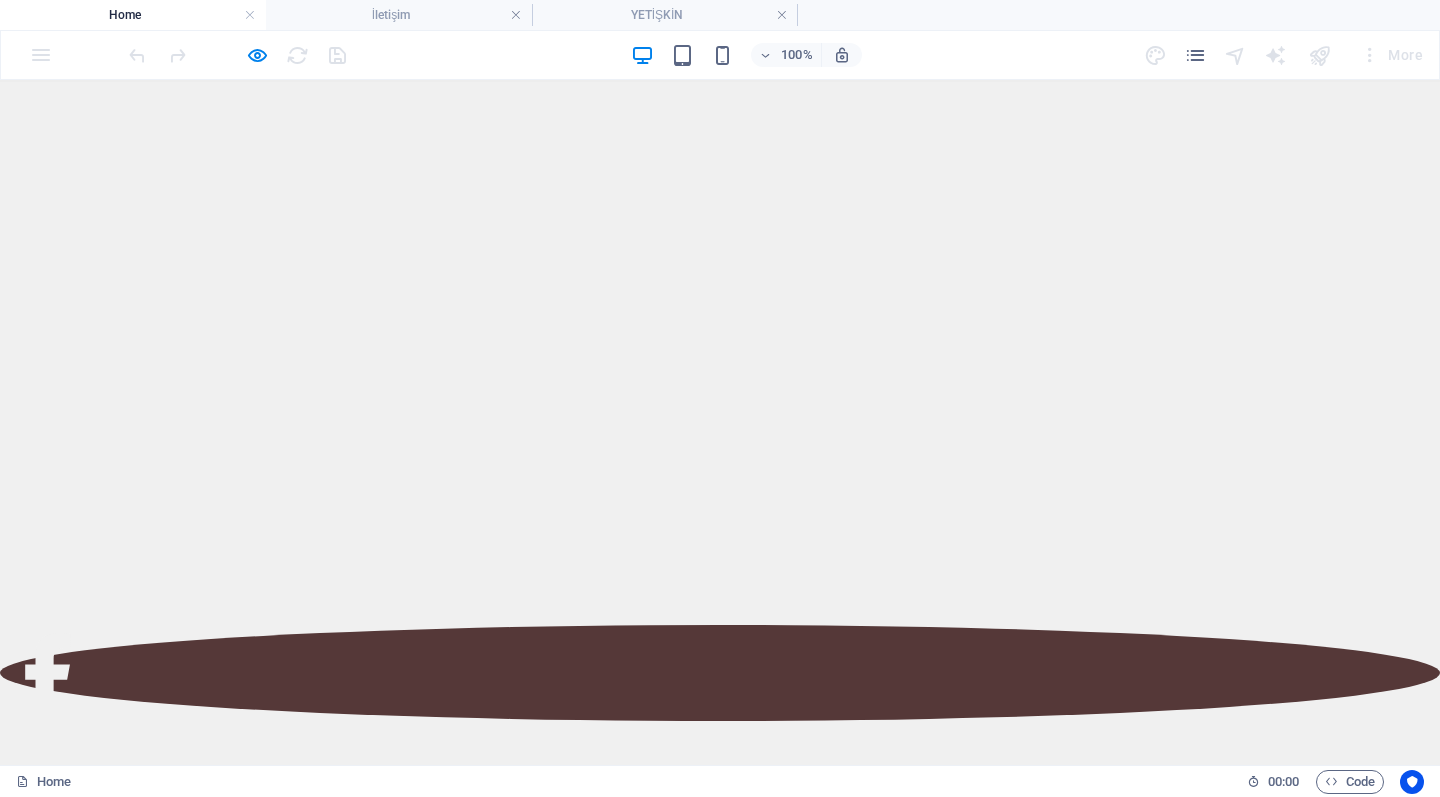 scroll, scrollTop: 39, scrollLeft: 0, axis: vertical 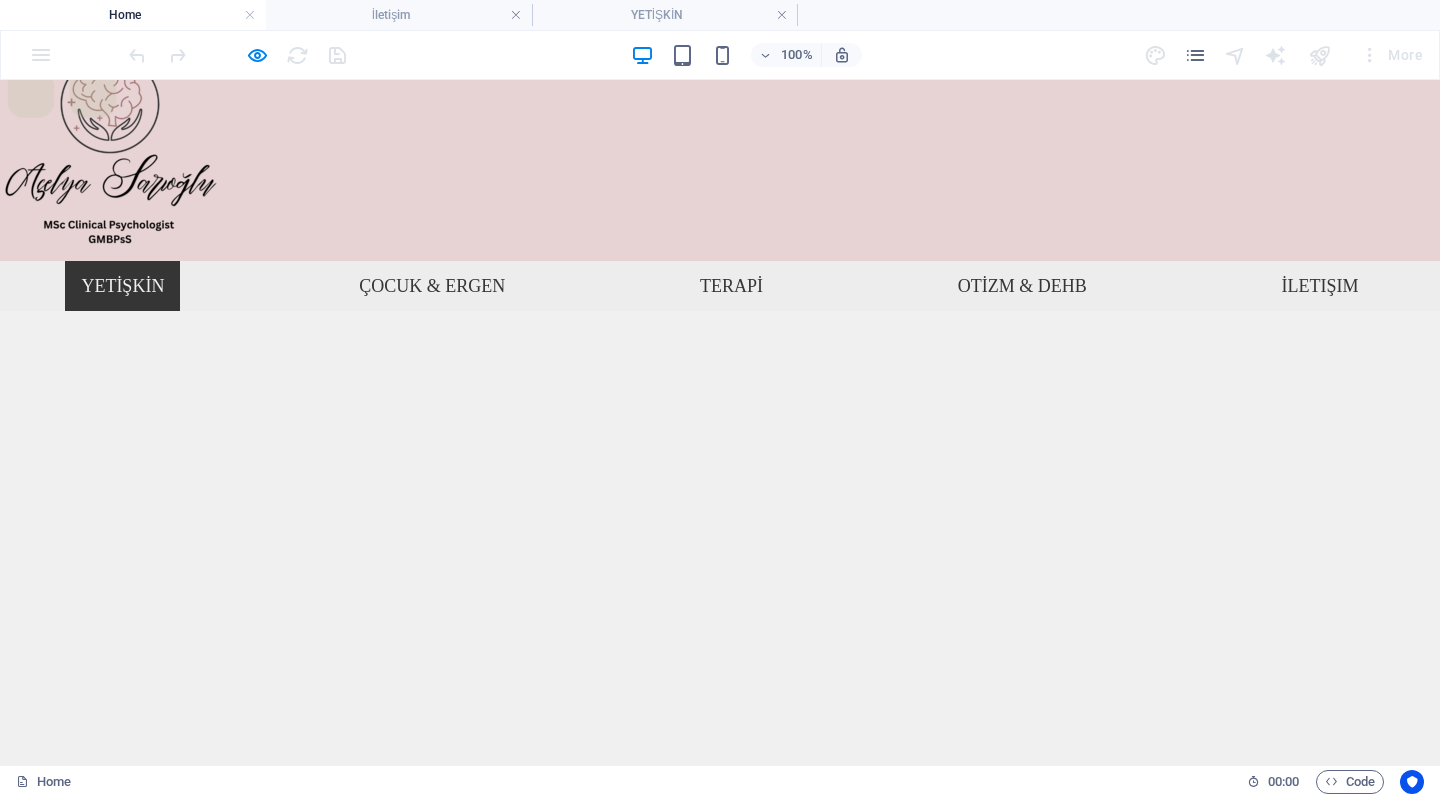 click on "YETİŞKİN" at bounding box center (122, 286) 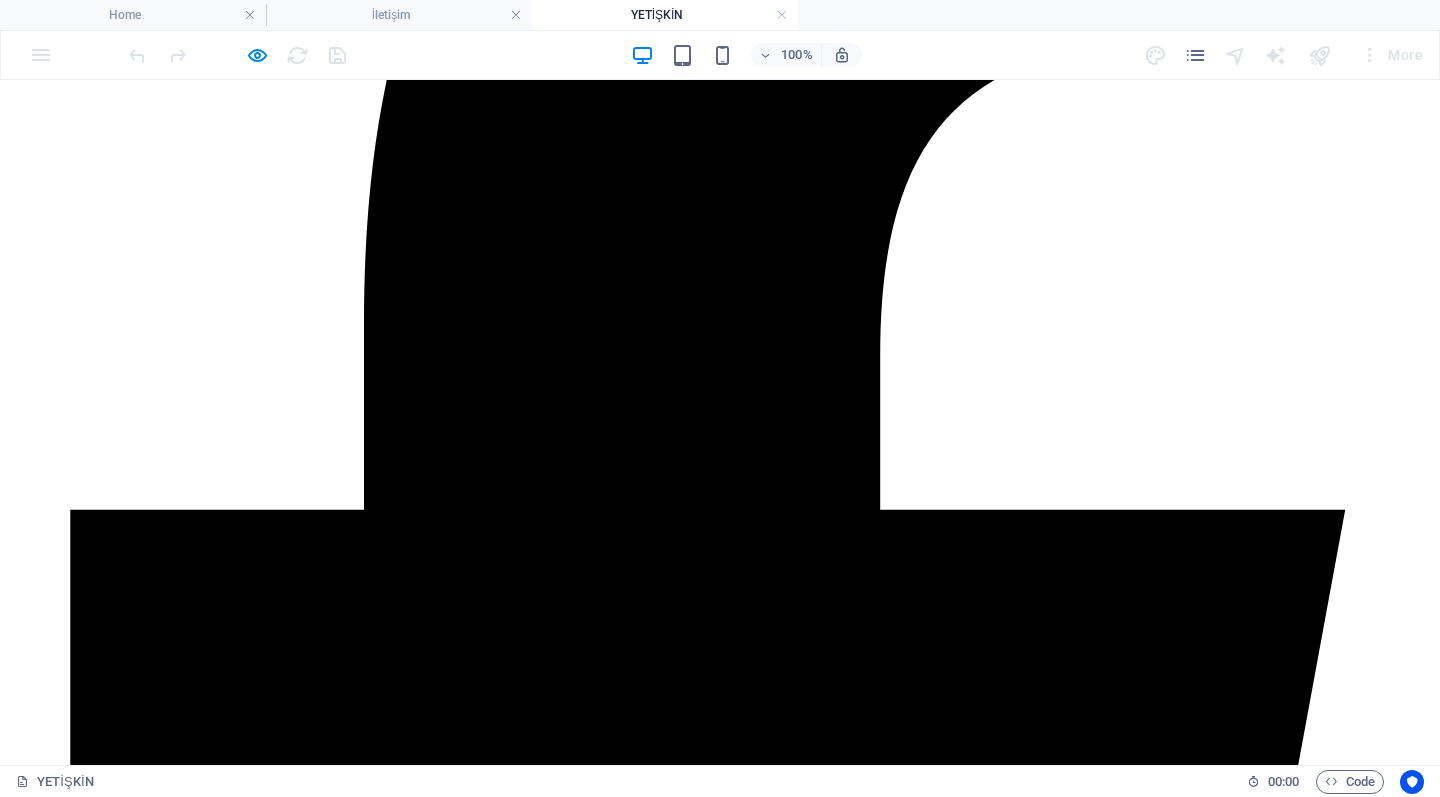 scroll, scrollTop: 1348, scrollLeft: 0, axis: vertical 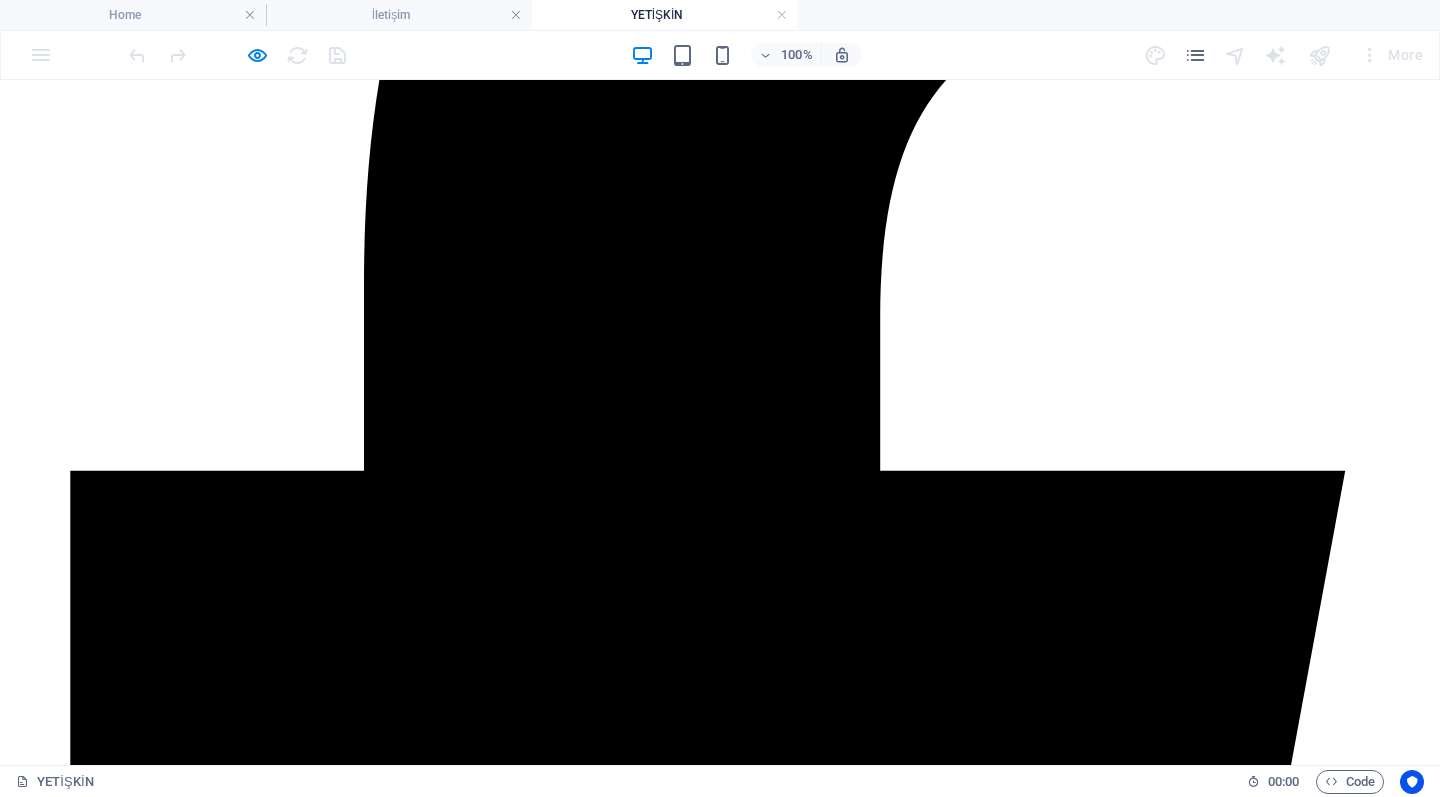drag, startPoint x: 582, startPoint y: 226, endPoint x: 782, endPoint y: 492, distance: 332.80023 